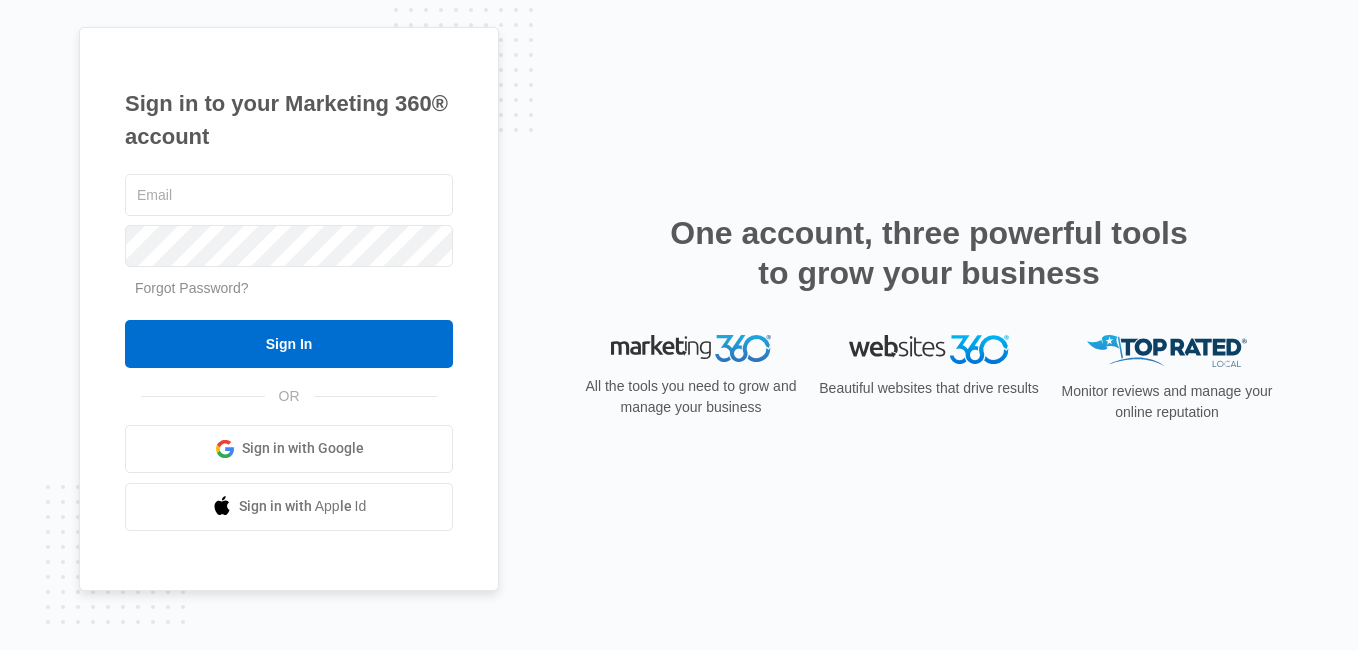 scroll, scrollTop: 0, scrollLeft: 0, axis: both 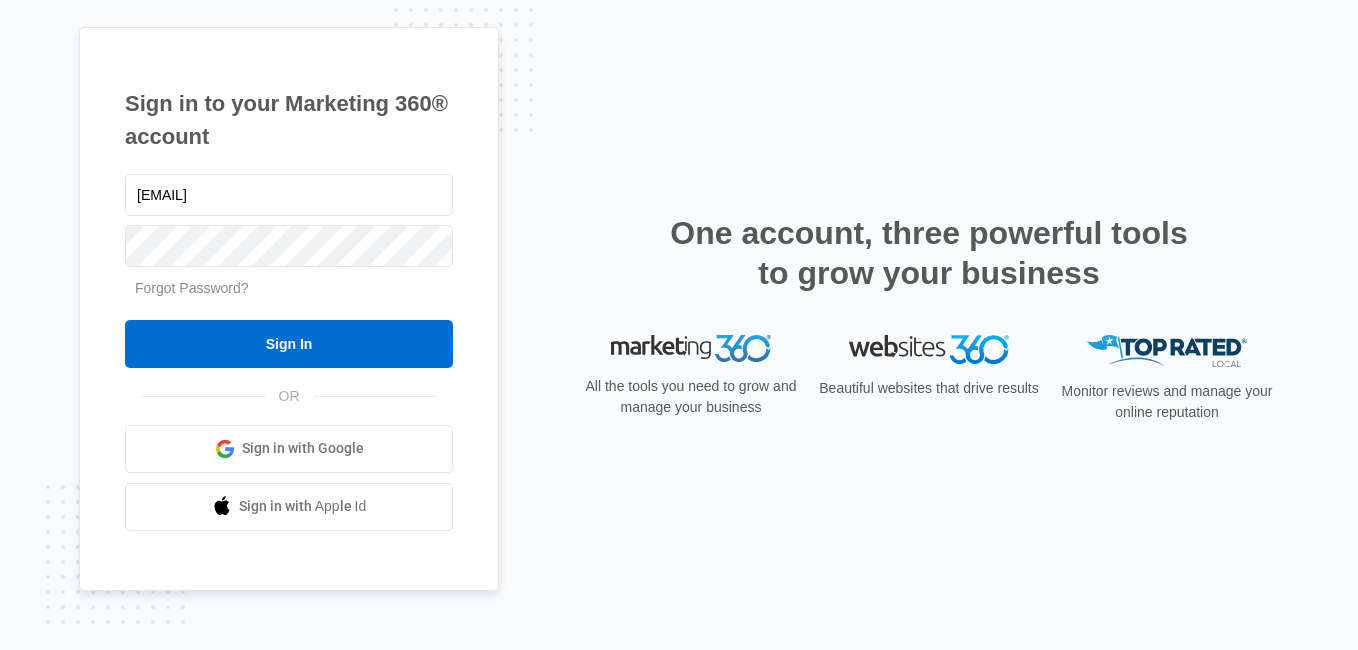 type on "[EMAIL]" 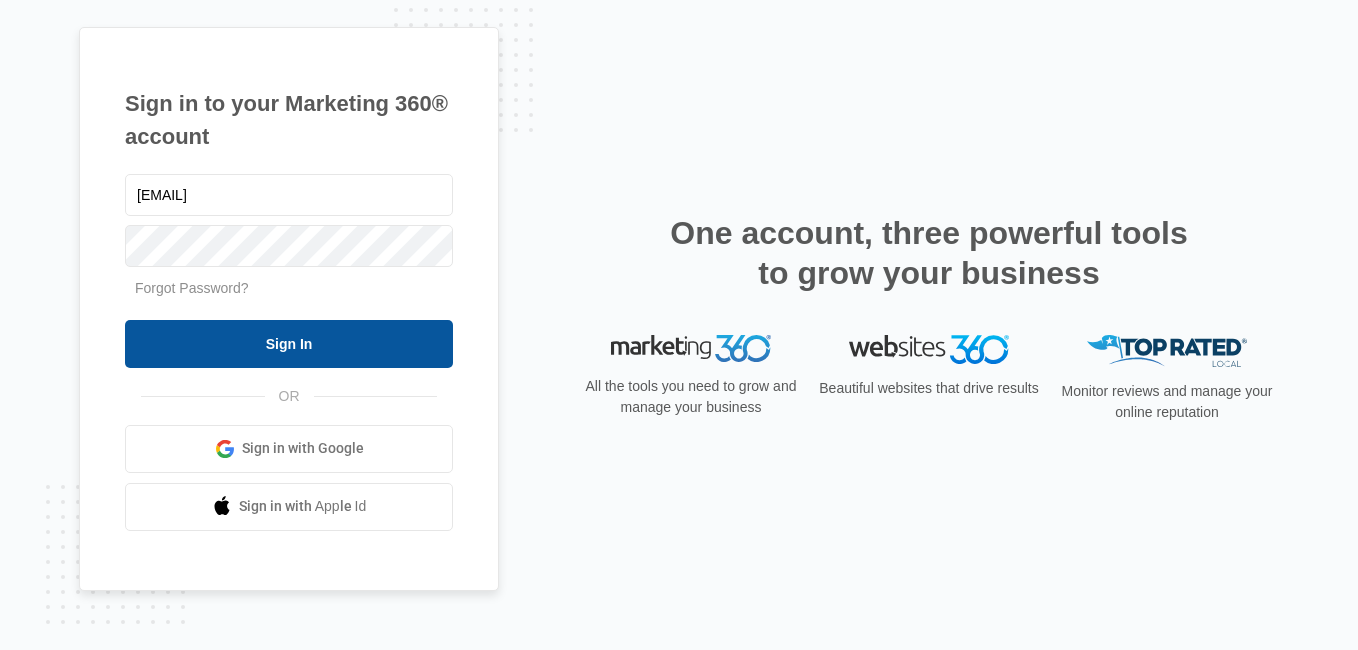 click on "Sign In" at bounding box center (289, 344) 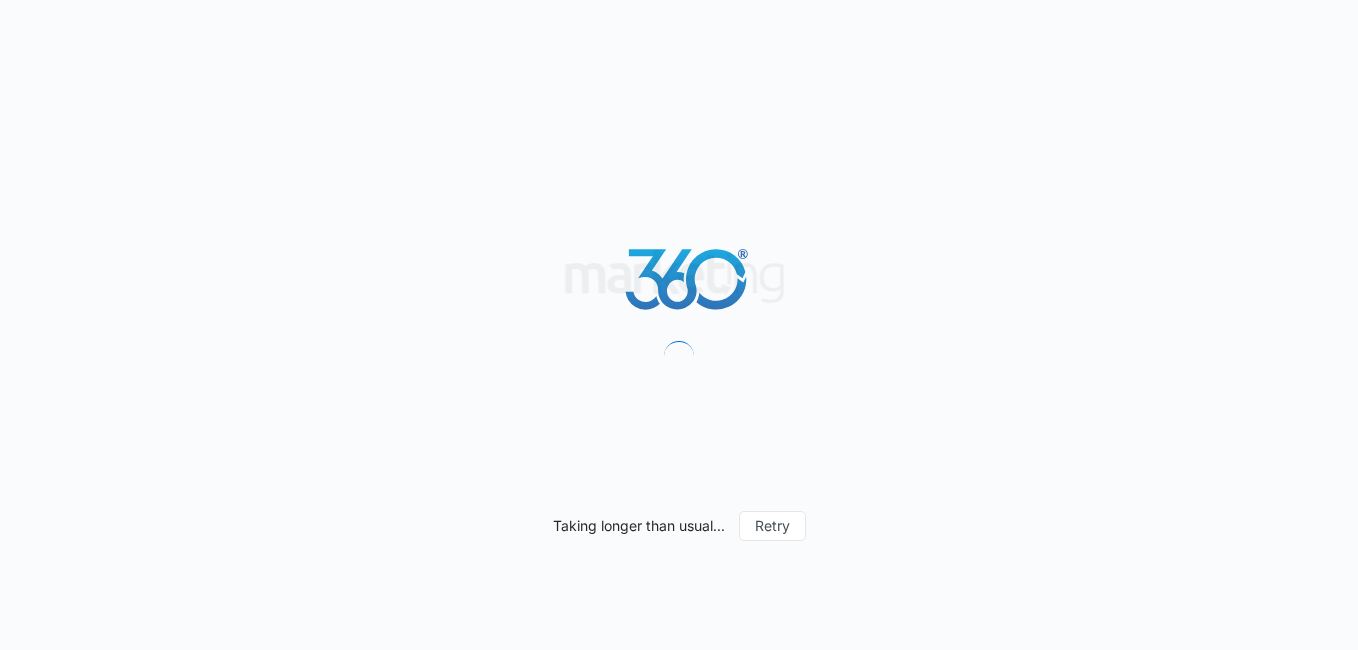 scroll, scrollTop: 0, scrollLeft: 0, axis: both 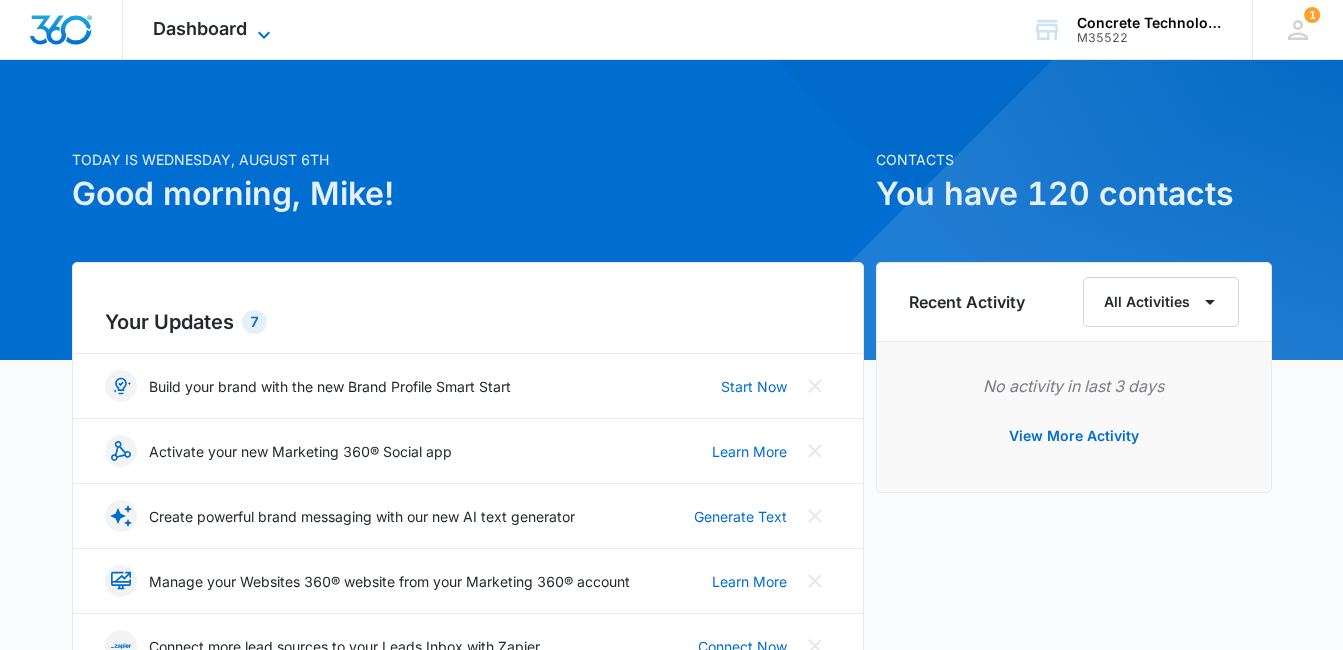 click 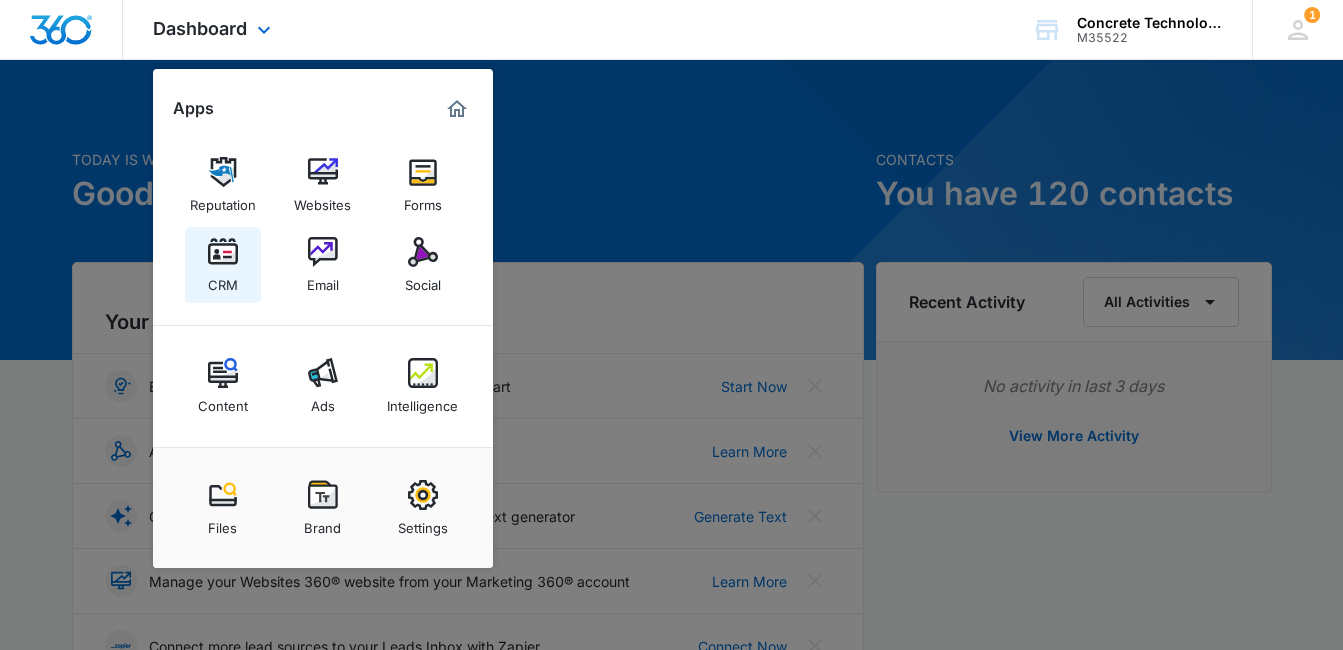 click on "CRM" at bounding box center (223, 280) 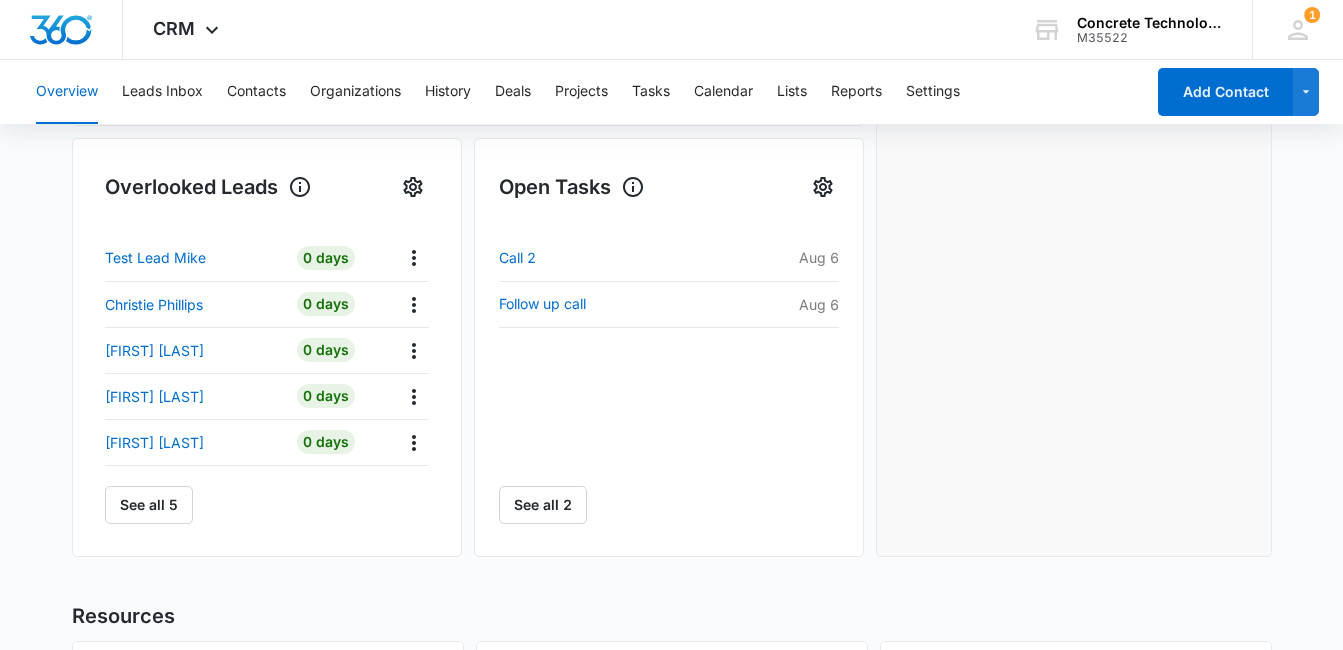 scroll, scrollTop: 643, scrollLeft: 0, axis: vertical 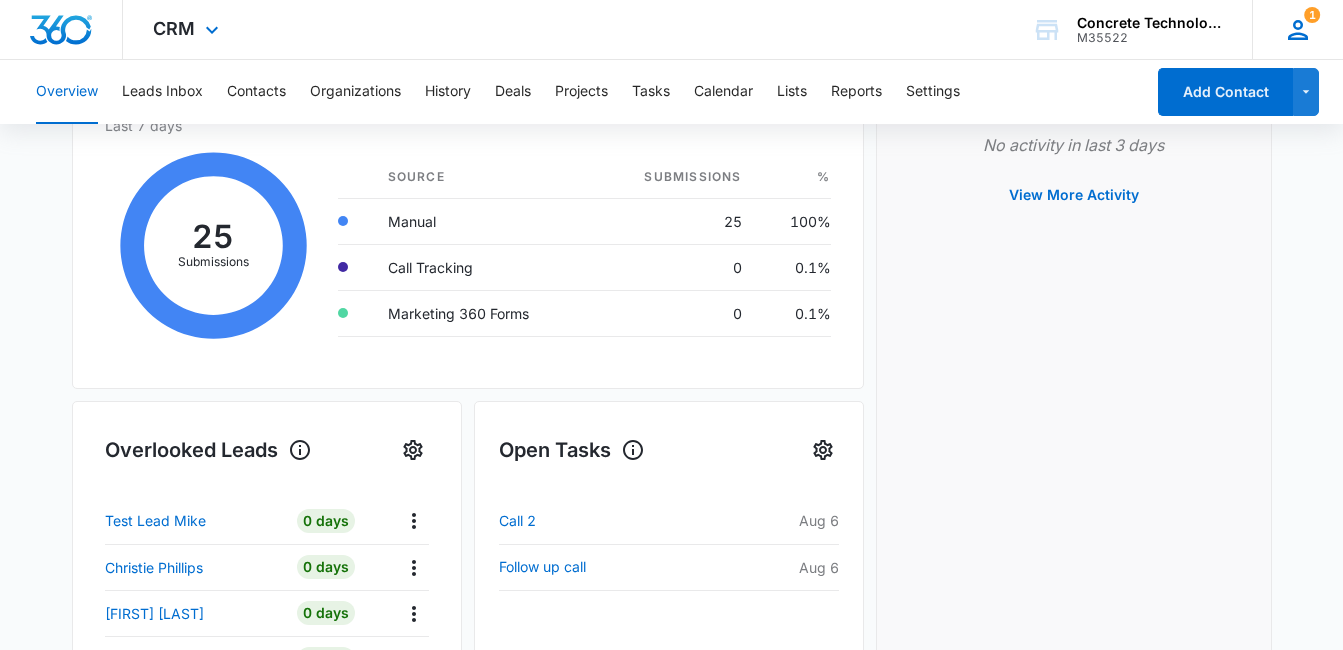 click 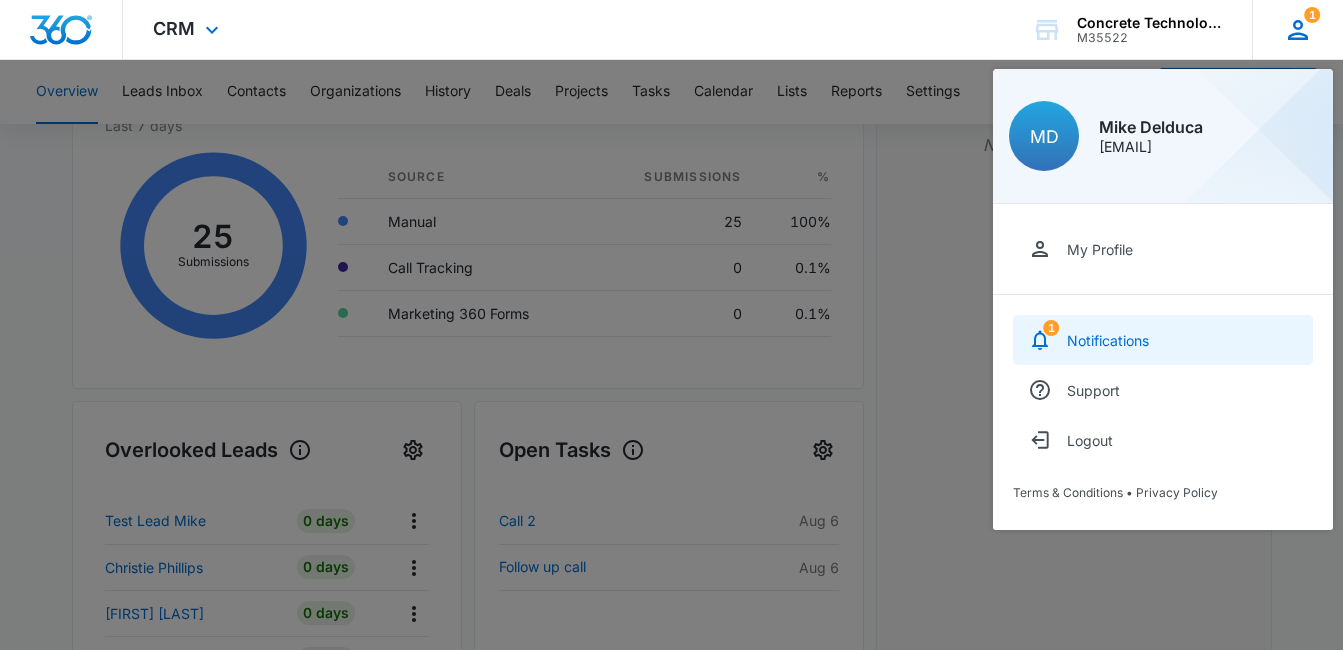 click on "Notifications" at bounding box center (1108, 340) 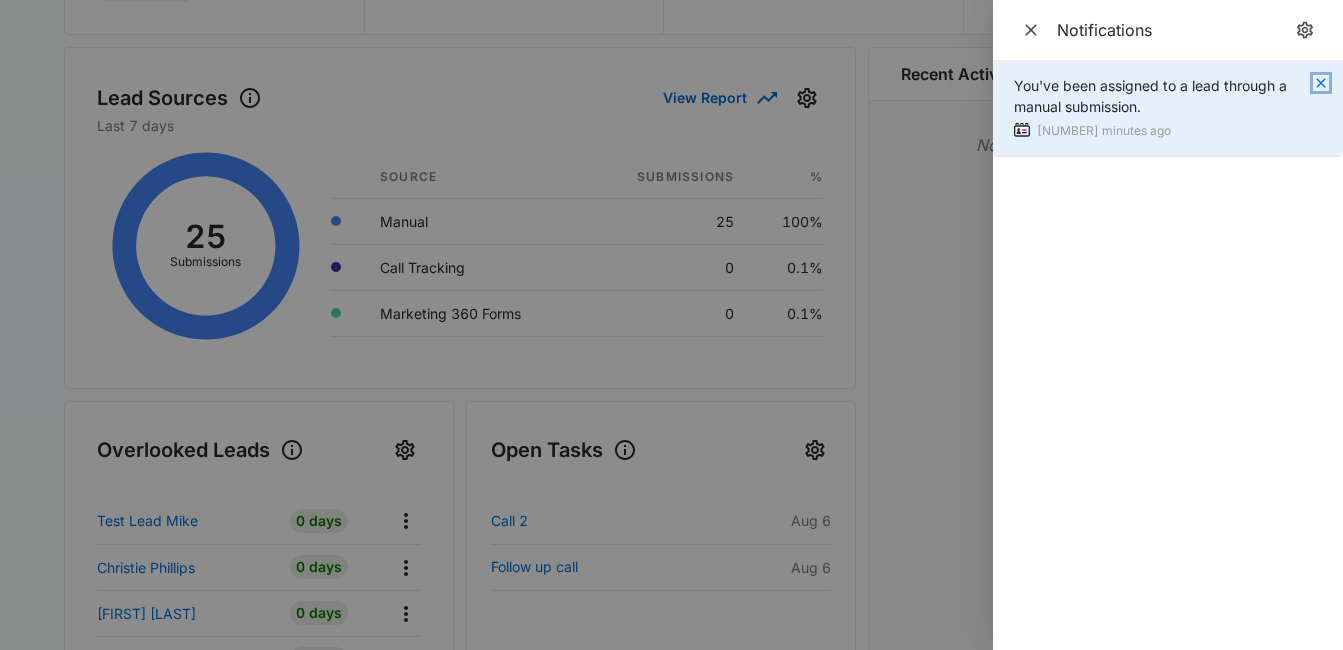 click 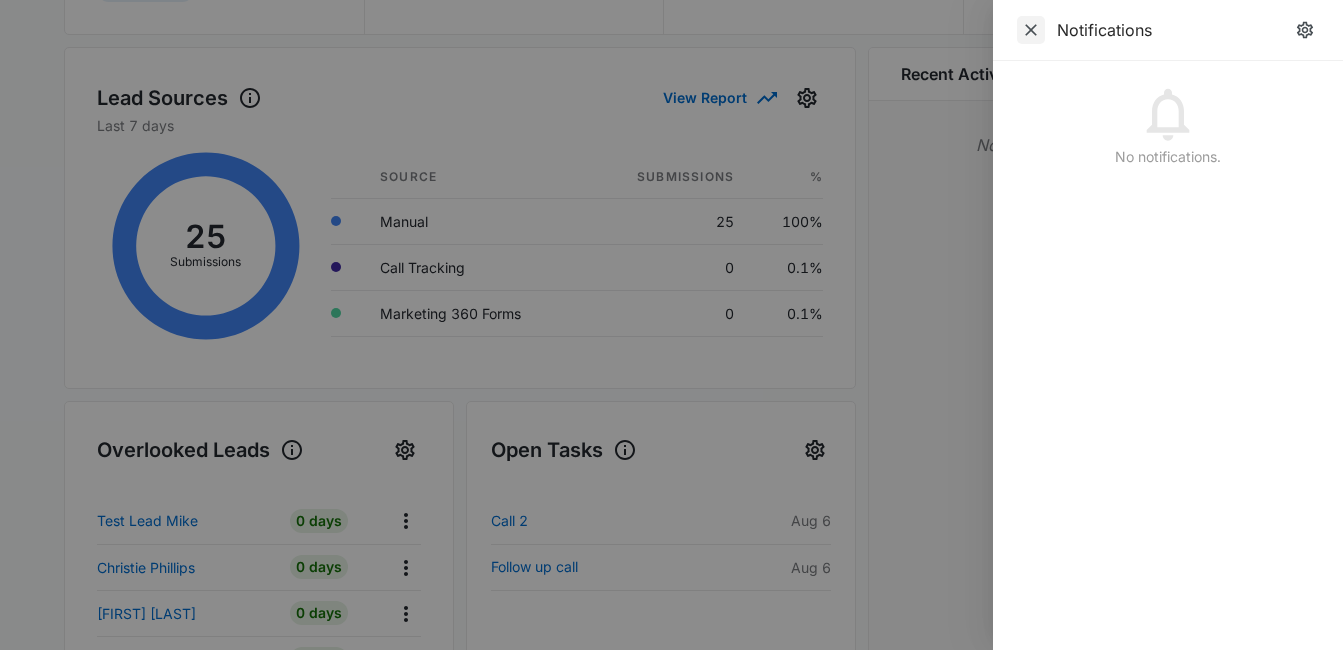 click 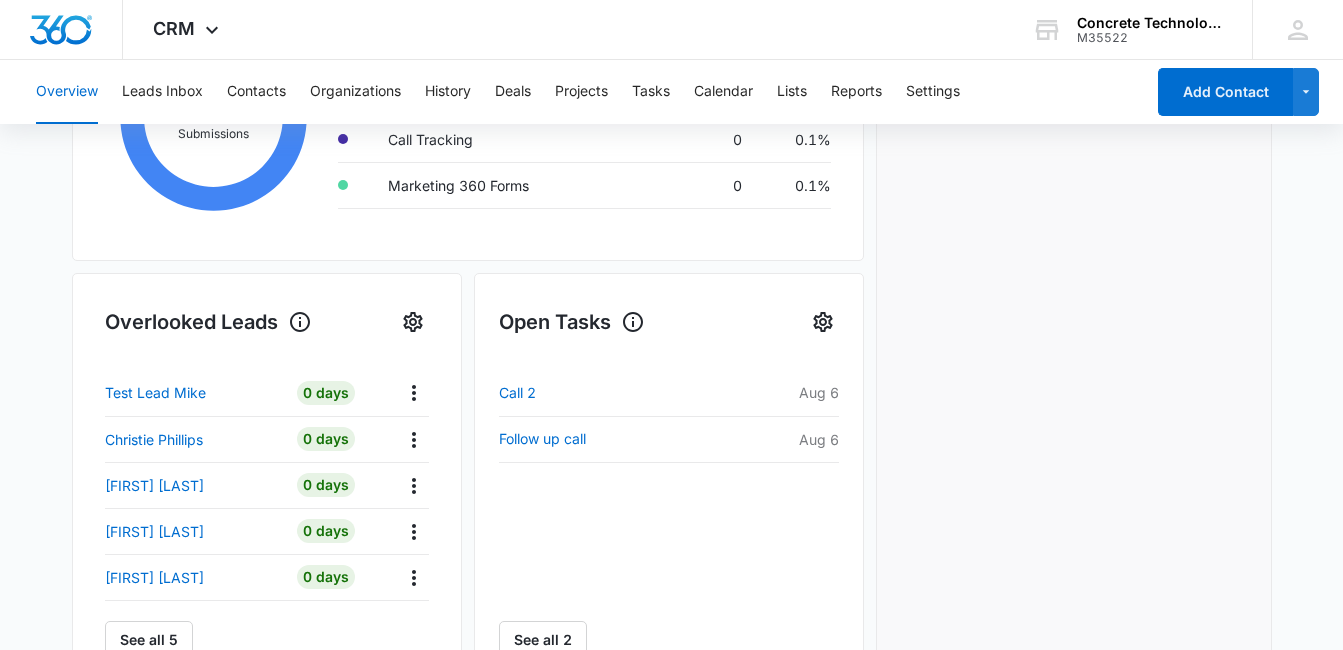 scroll, scrollTop: 533, scrollLeft: 0, axis: vertical 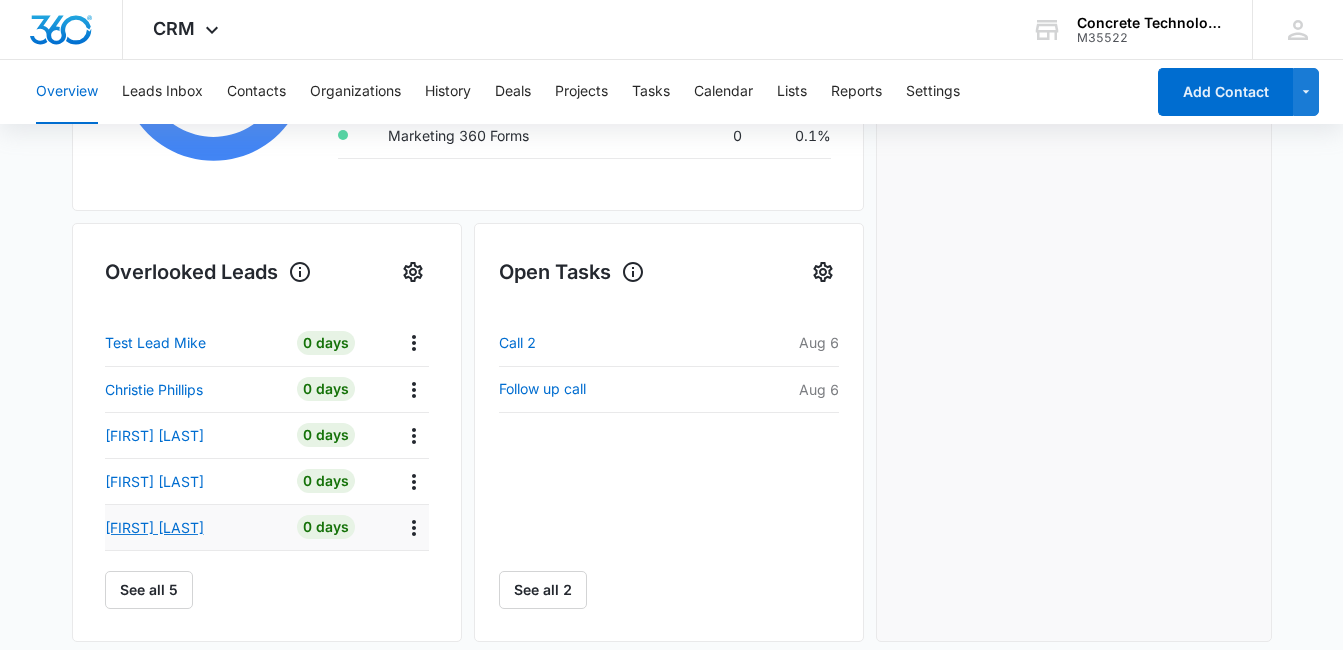 click on "[FIRST] [LAST]" at bounding box center [154, 527] 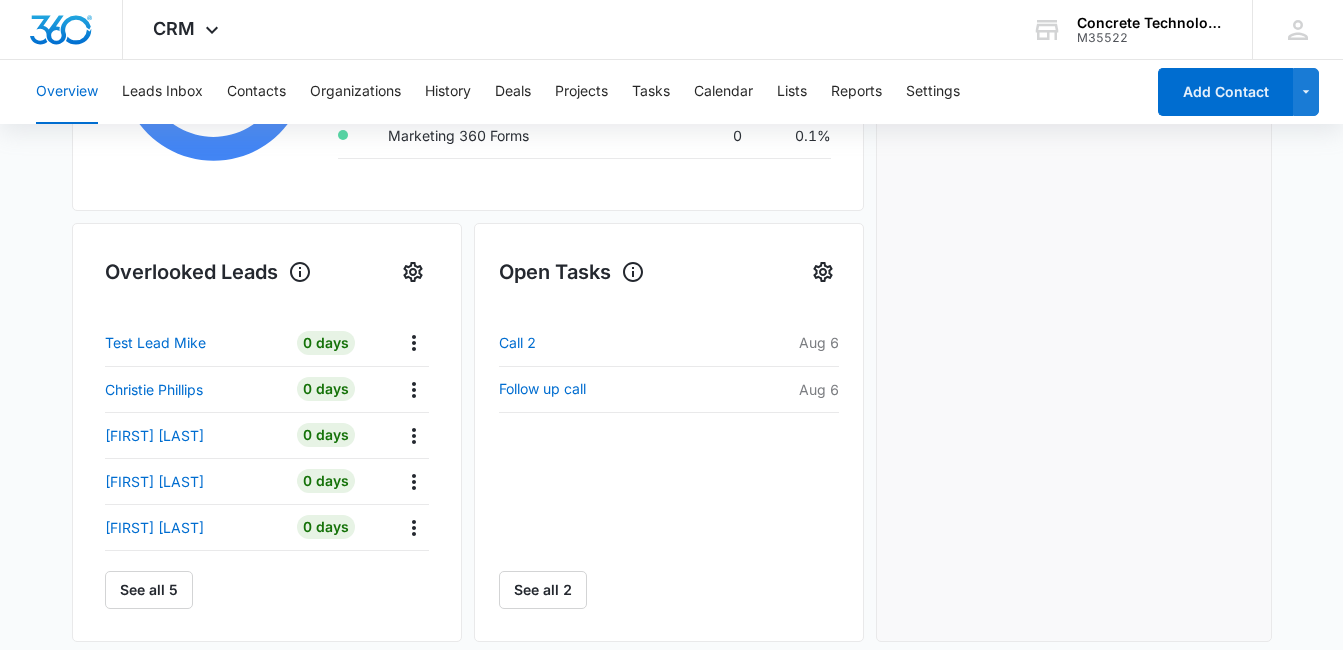 scroll, scrollTop: 0, scrollLeft: 0, axis: both 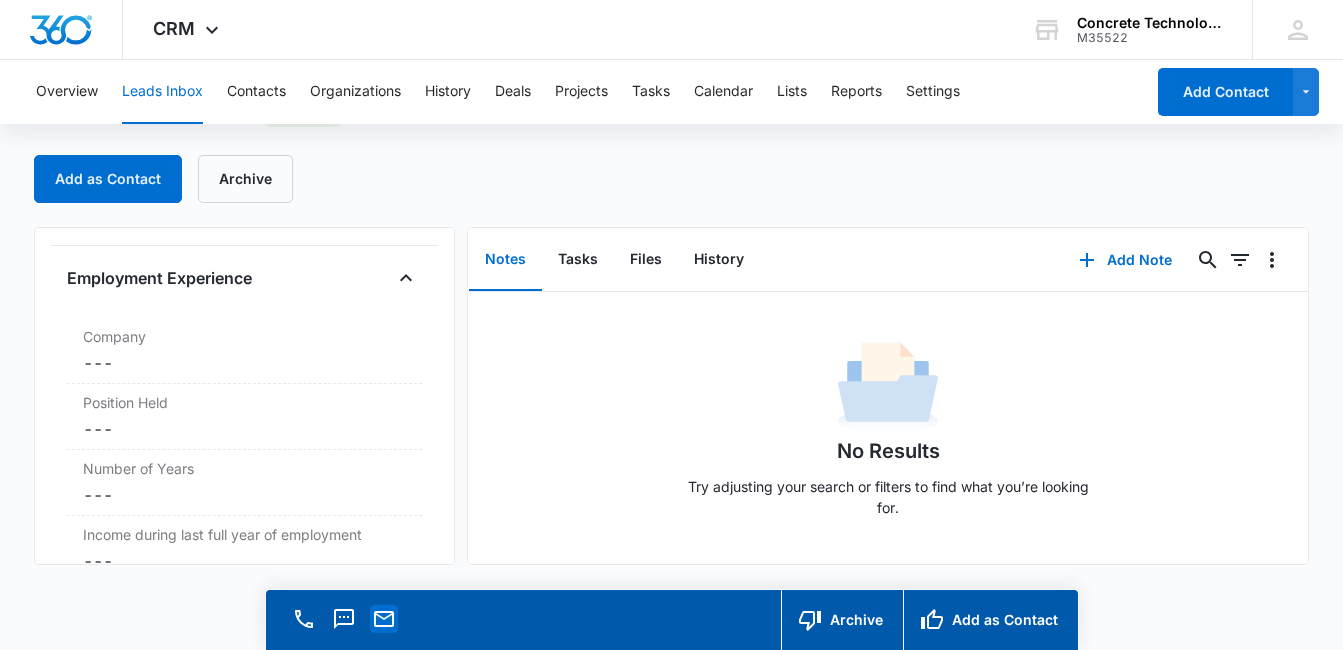 click 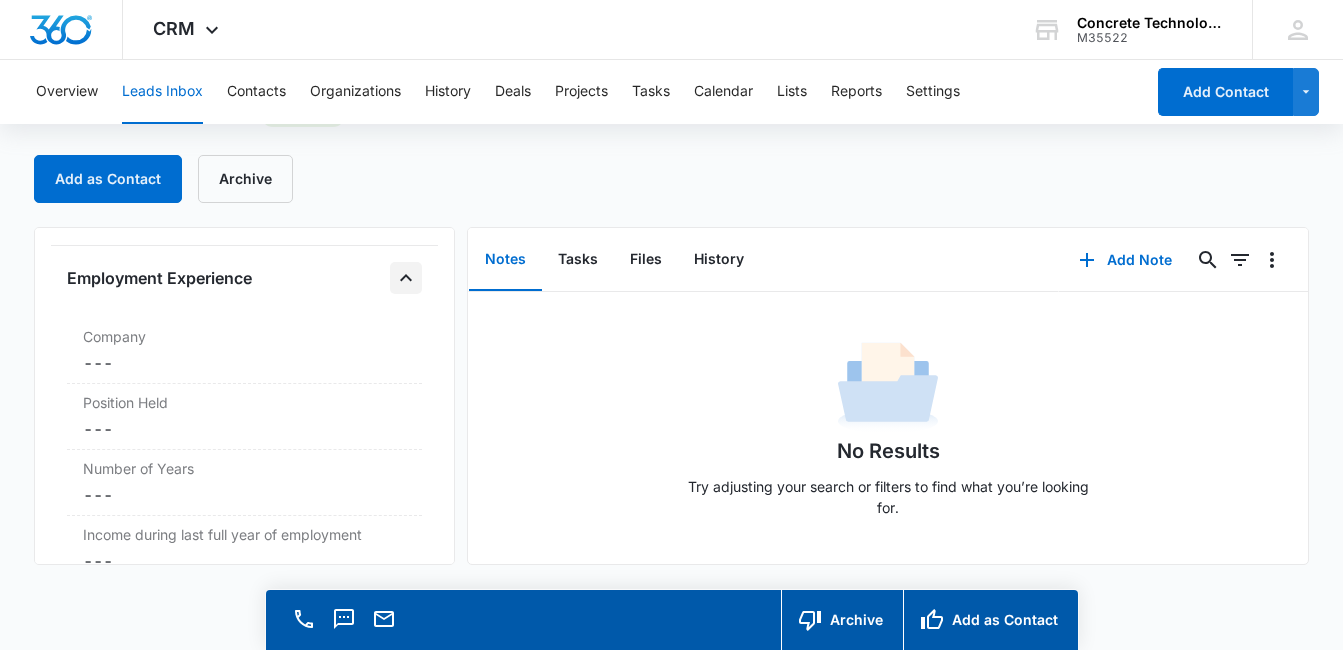 click 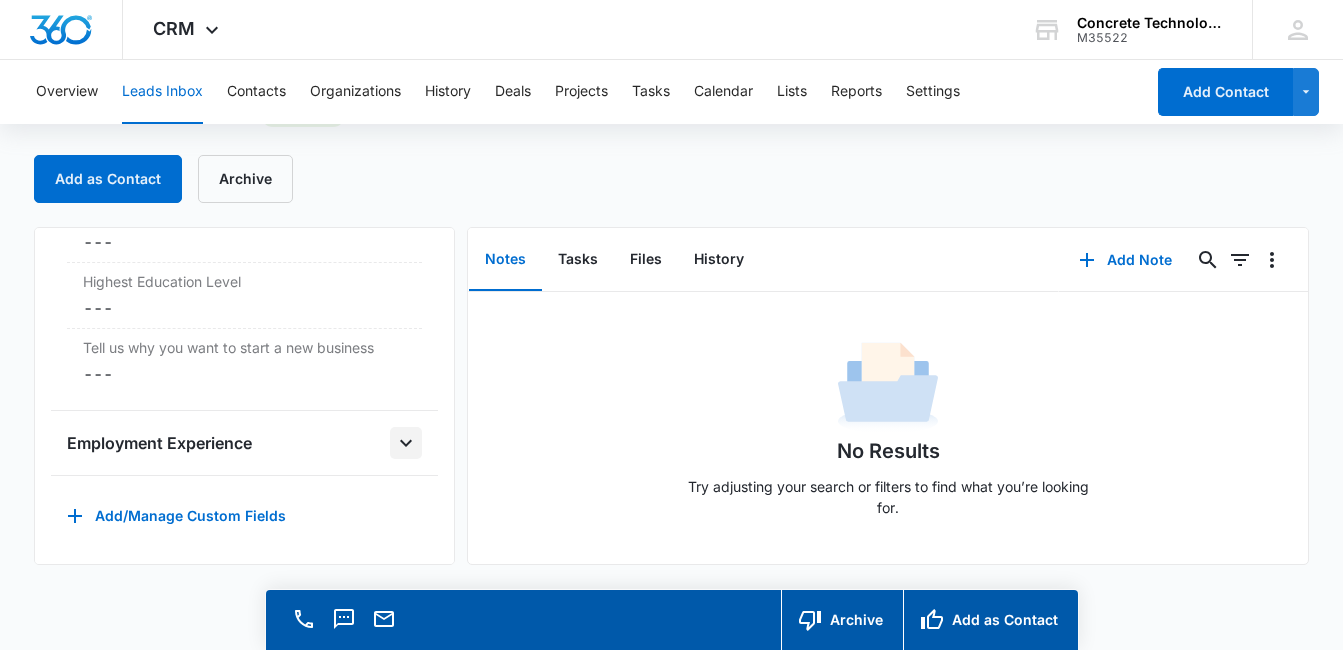 scroll, scrollTop: 2271, scrollLeft: 0, axis: vertical 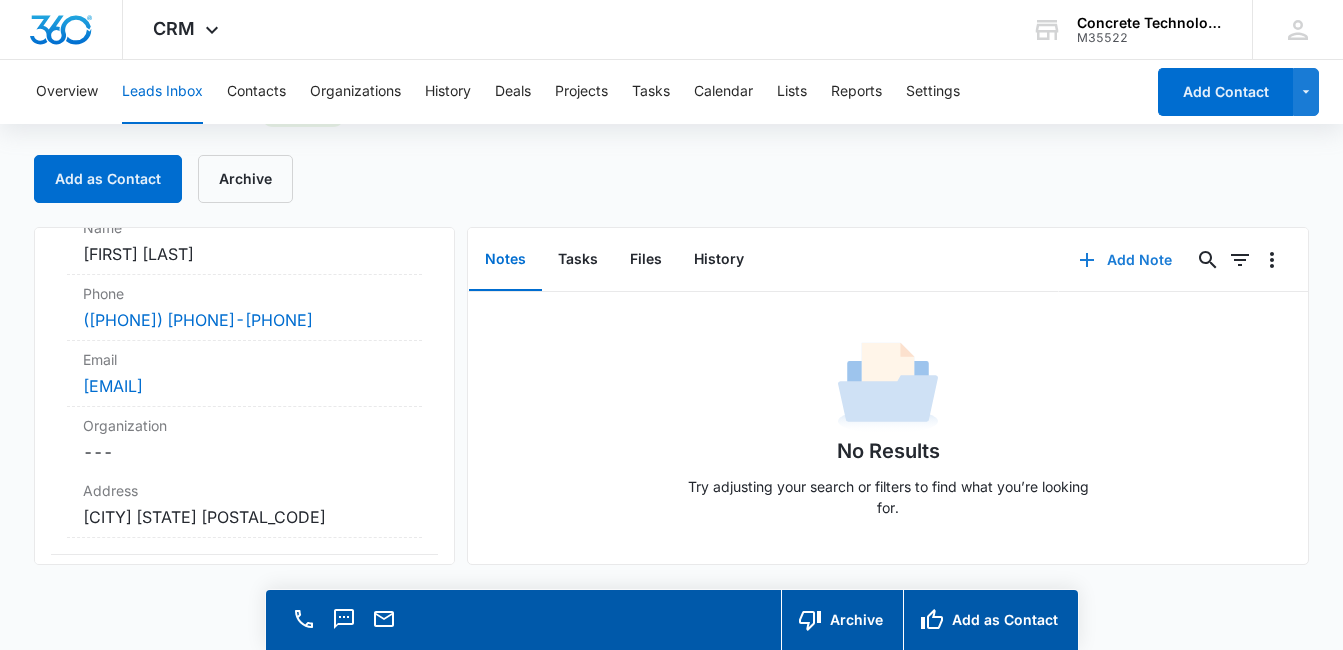 click on "Add Note" at bounding box center [1125, 260] 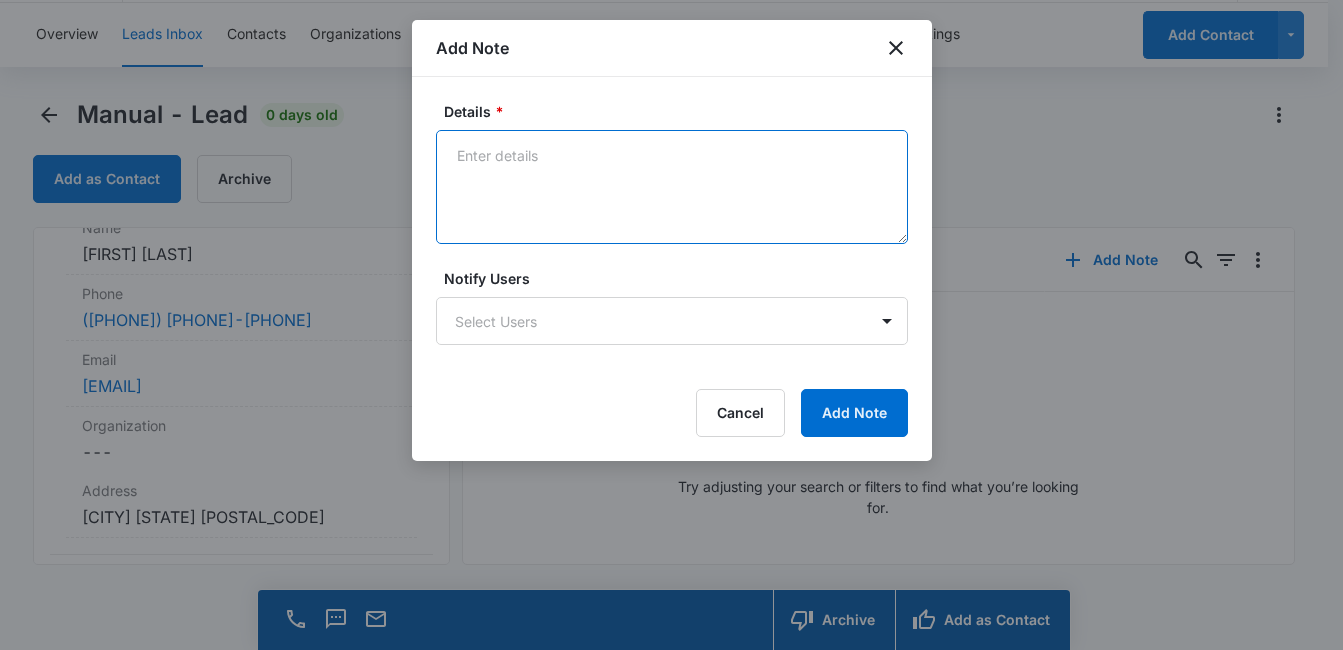 click on "Details *" at bounding box center (672, 187) 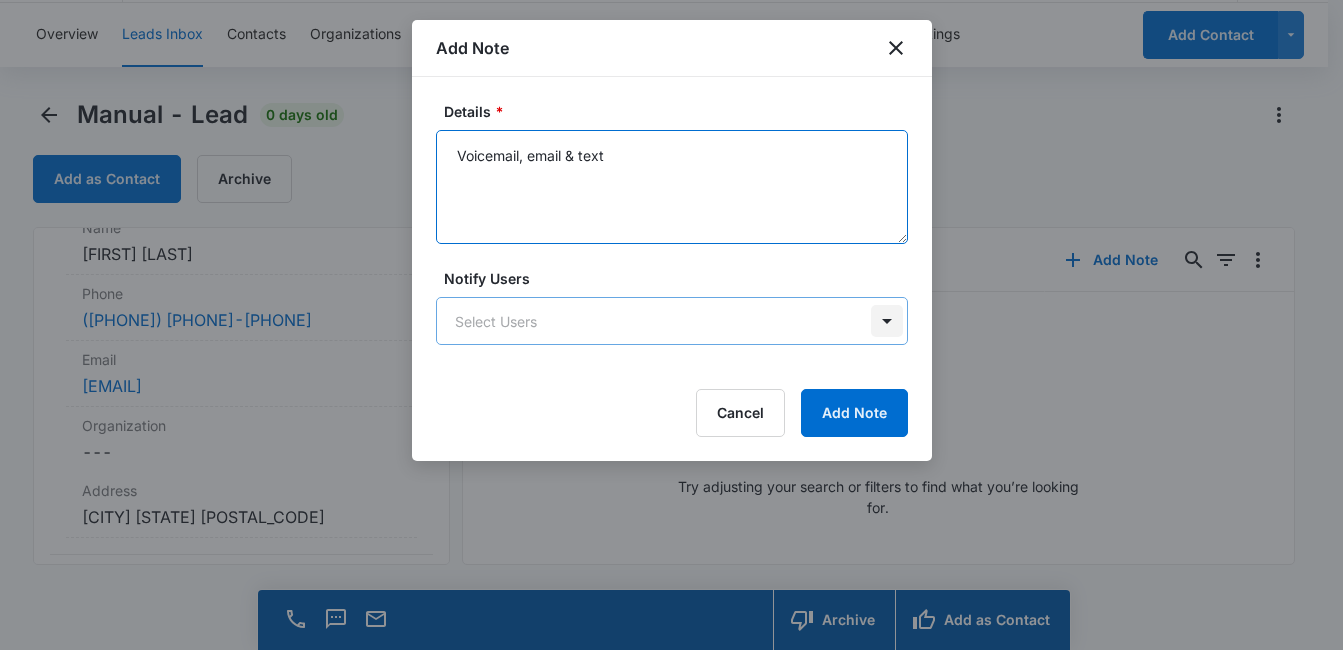 type on "Voicemail, email & text" 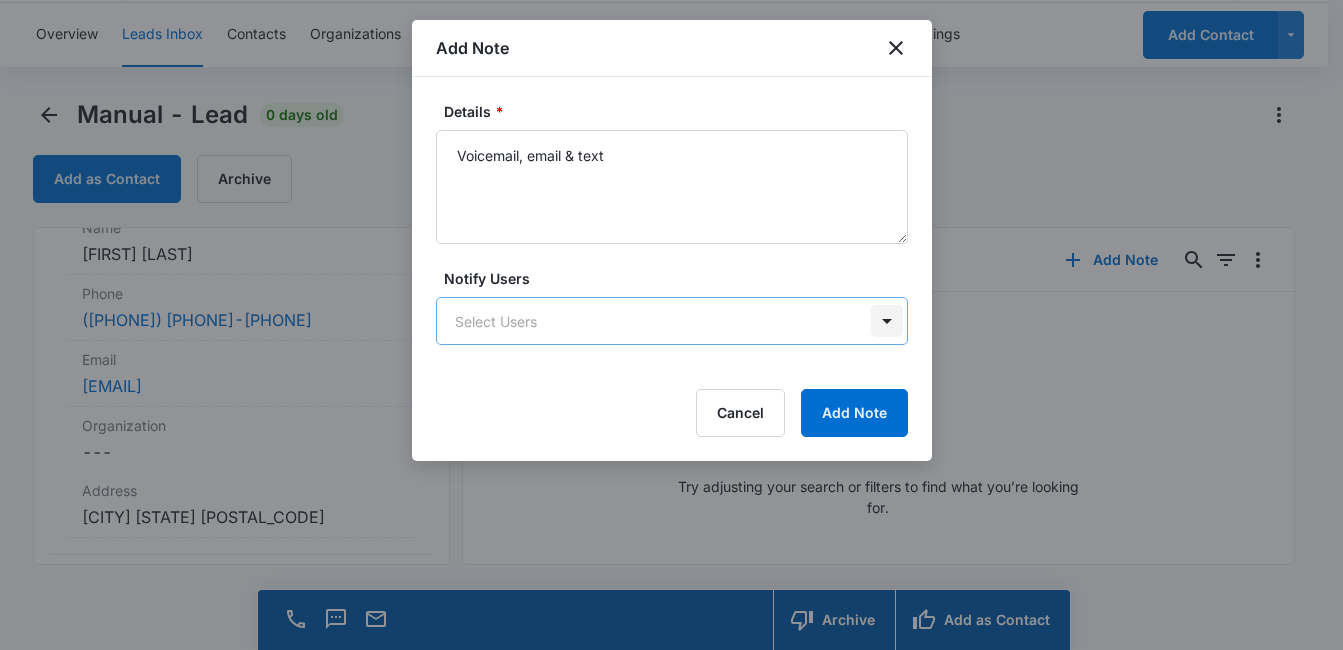click on "CRM Apps Reputation Websites Forms CRM Email Social Content Ads Intelligence Files Brand Settings Concrete Technology M35522 Your Accounts View All MD [FIRST] [LAST] [EMAIL] My Profile Notifications Support Logout Terms & Conditions  •  Privacy Policy Overview Leads Inbox Contacts Organizations History Deals Projects Tasks Calendar Lists Reports Settings Add Contact Manual - Lead 0 days old Add as Contact Archive Manual Contact Info Name Cancel Save Changes [FIRST] [LAST] Phone Cancel Save Changes ([PHONE]) [PHONE]-[PHONE] Email Cancel Save Changes [EMAIL] Organization Cancel Save Changes --- Address Cancel Save Changes [CITY] [STATE] [POSTAL_CODE] Details Qualifying Status Cancel Save Changes New Lead Source Manual Lead Status Viewed Special Notes Cancel Save Changes --- Contact Type Cancel Save Changes From Leads Contact Status Cancel Save Changes None Assigned To Cancel Save Changes [FIRST] [LAST] Tags Cancel Save Changes --- Next Contact Date Cancel Save Changes --- Color Tag Current Color: Cancel" at bounding box center (671, 296) 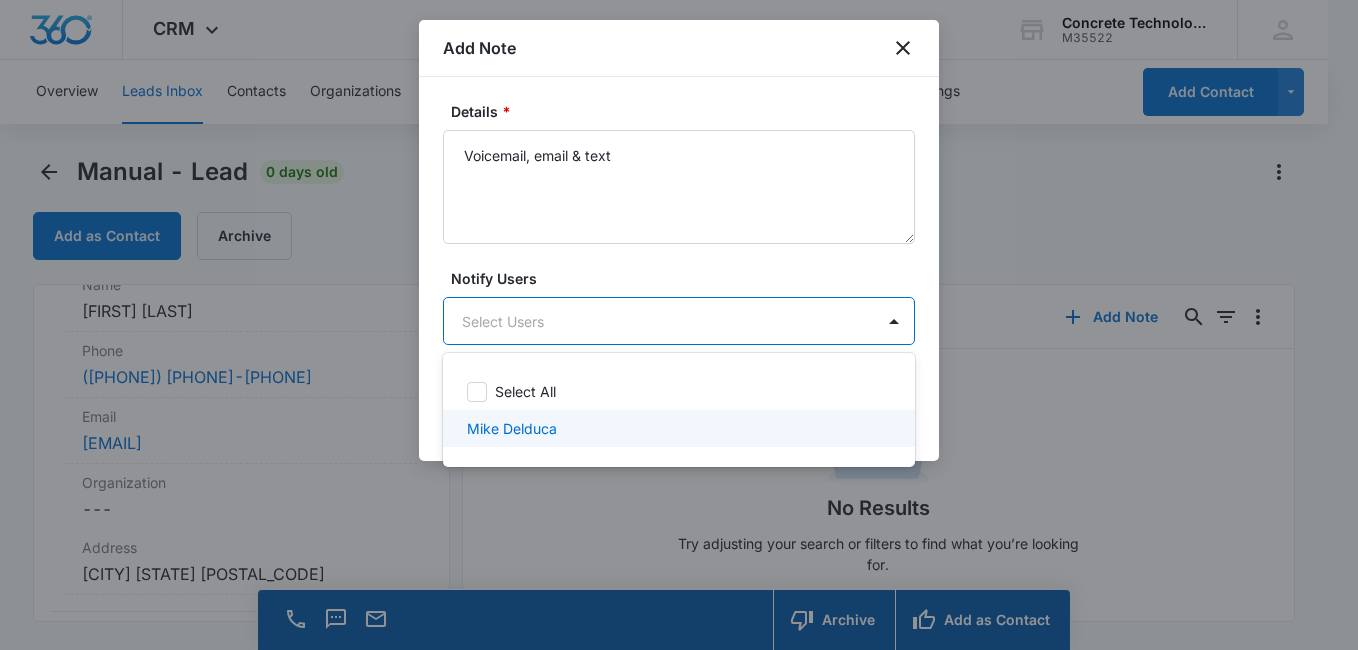 click on "Mike Delduca" at bounding box center [512, 428] 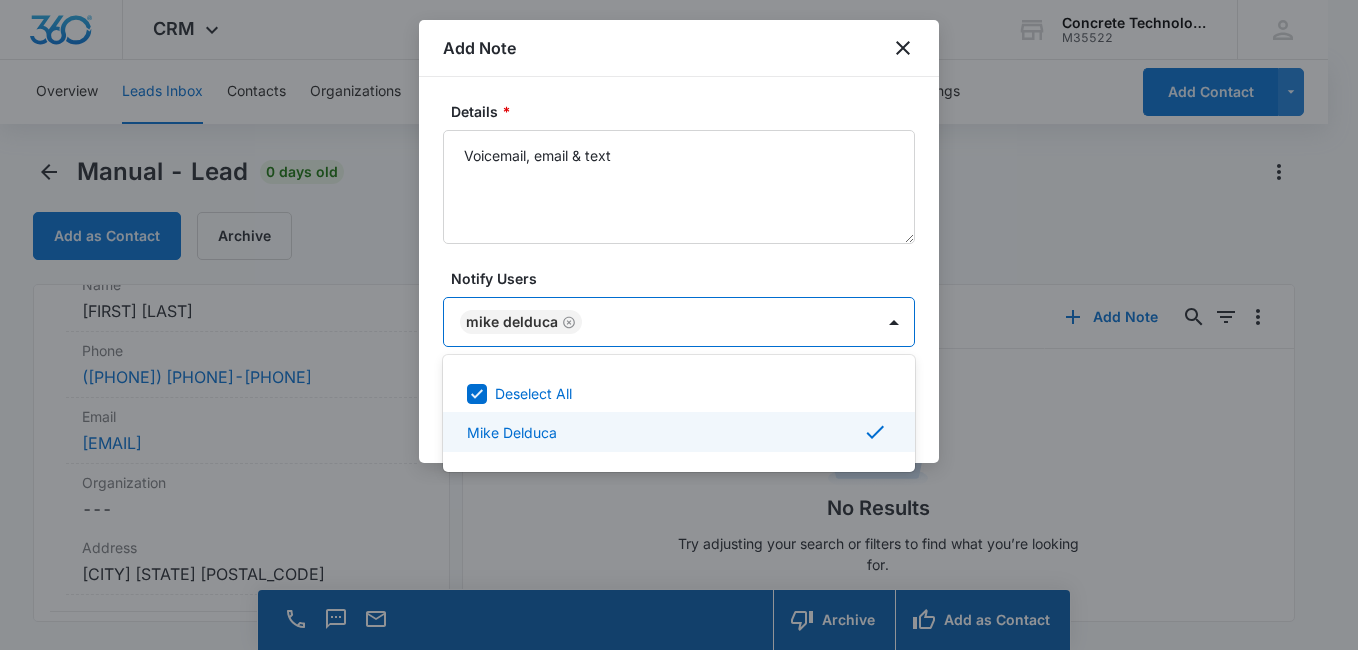 click on "Mike Delduca" at bounding box center [512, 432] 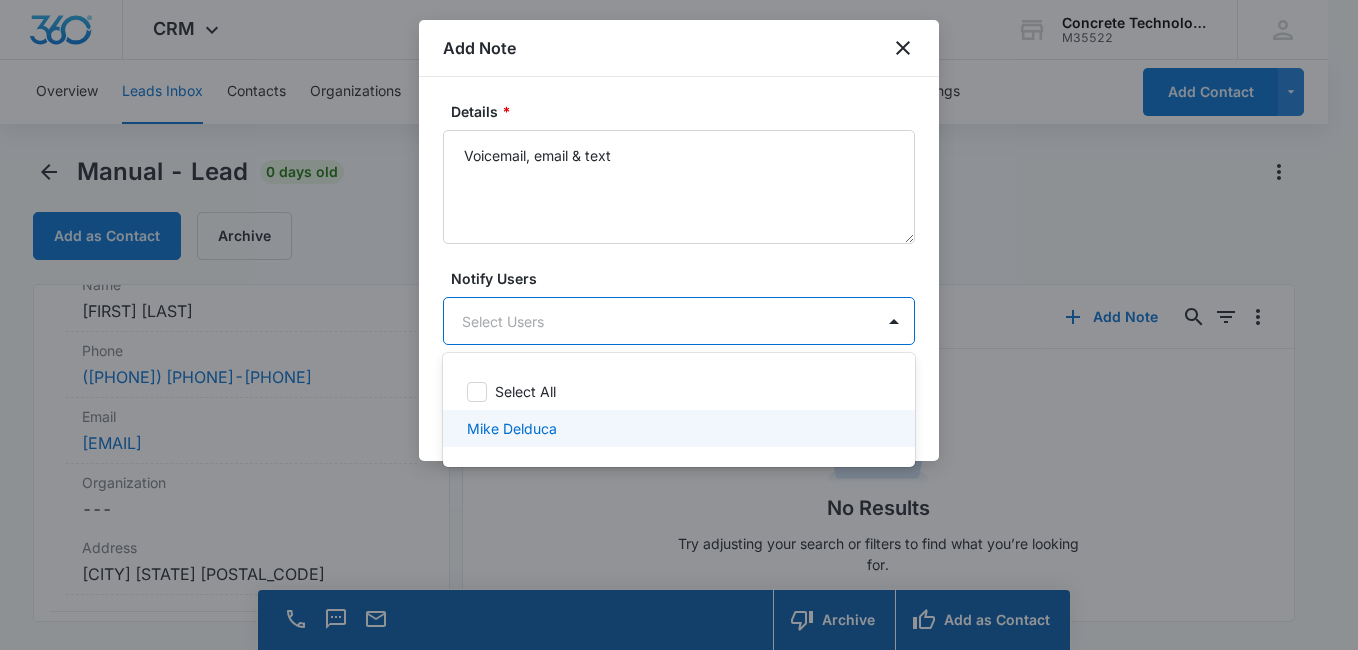 drag, startPoint x: 521, startPoint y: 434, endPoint x: 541, endPoint y: 428, distance: 20.880613 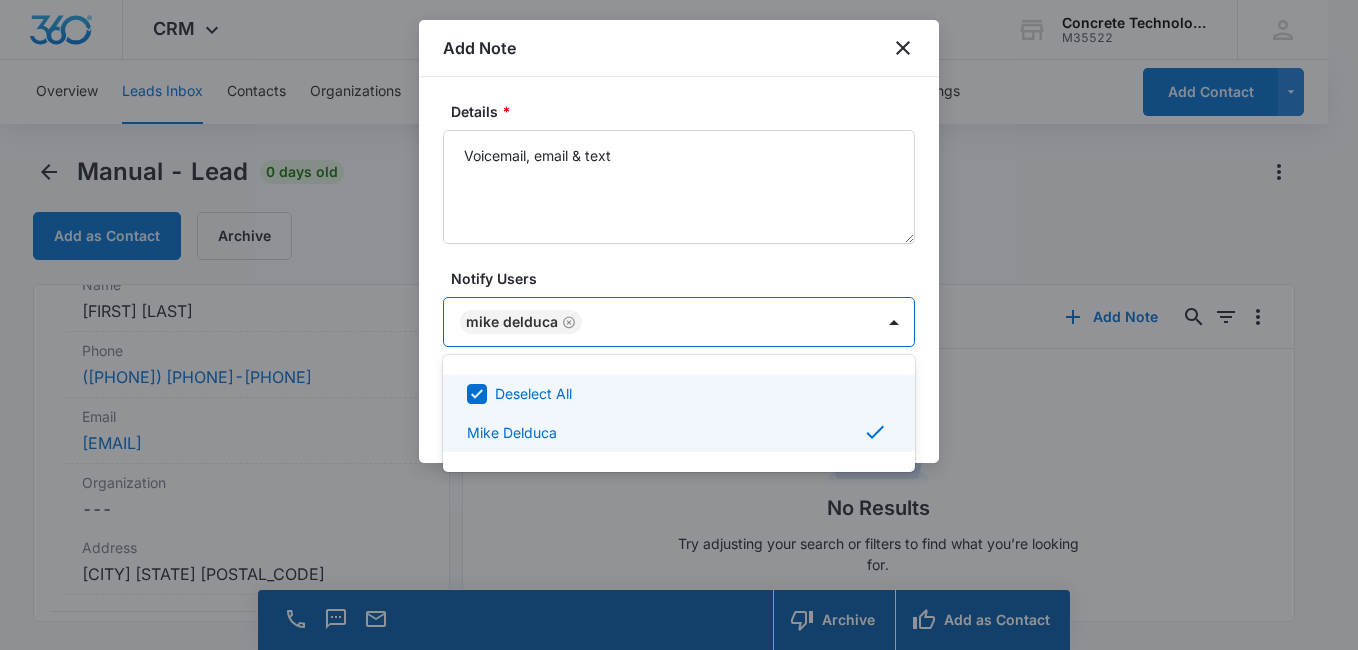 click at bounding box center [679, 325] 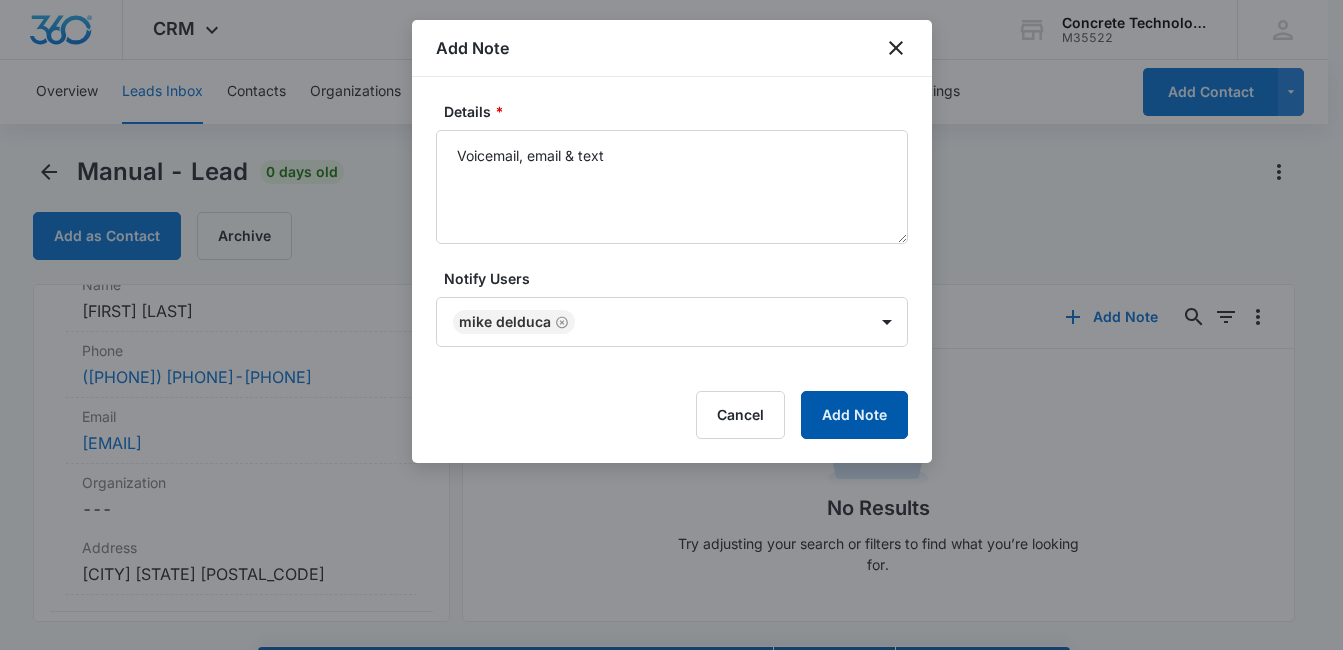 click on "Add Note" at bounding box center [854, 415] 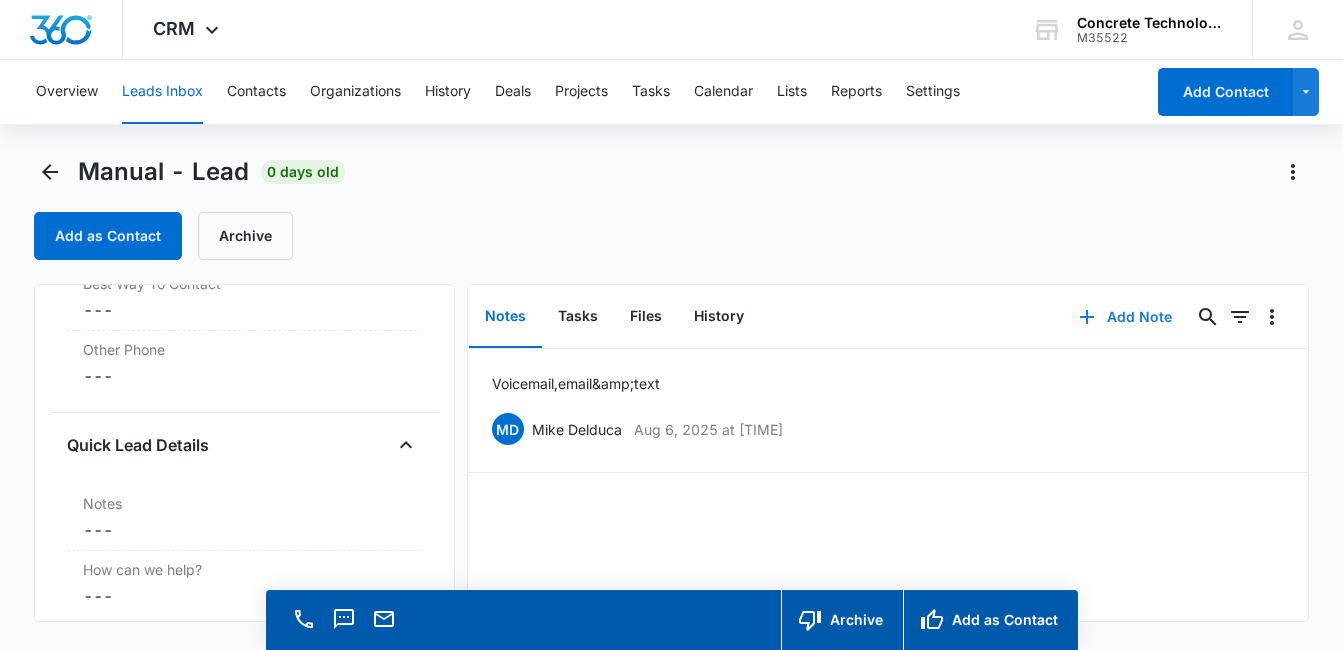 scroll, scrollTop: 1411, scrollLeft: 0, axis: vertical 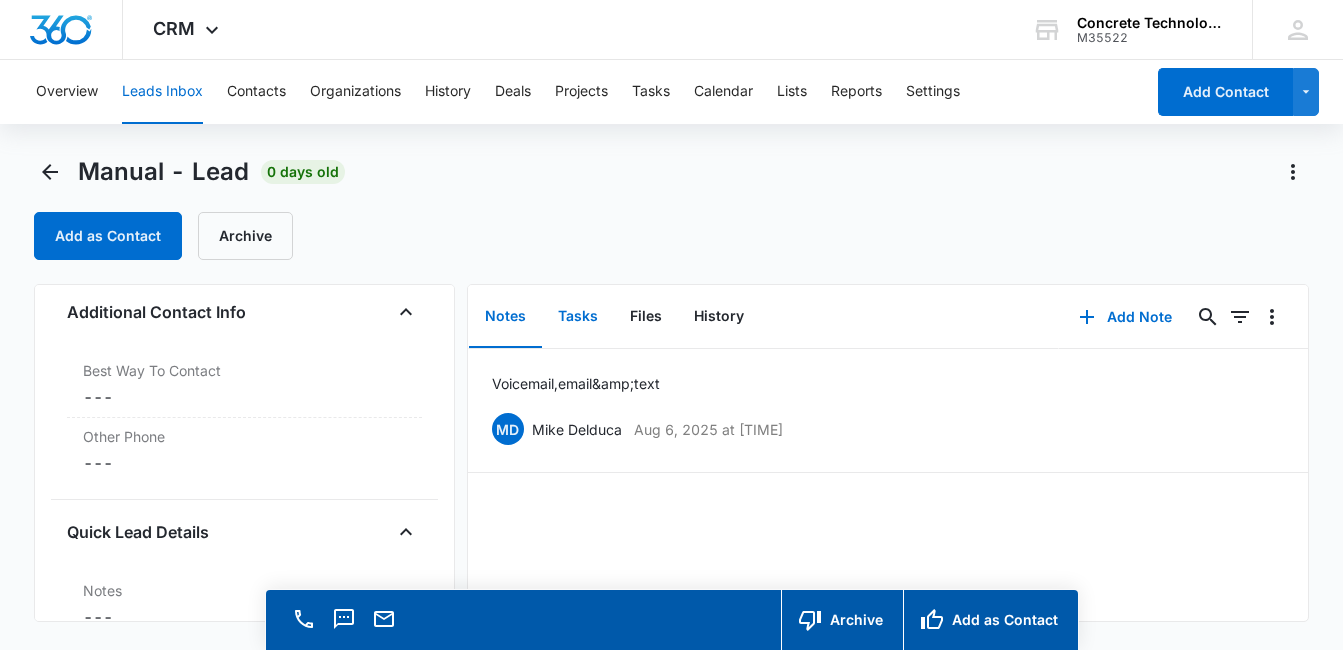 click on "Tasks" at bounding box center (578, 317) 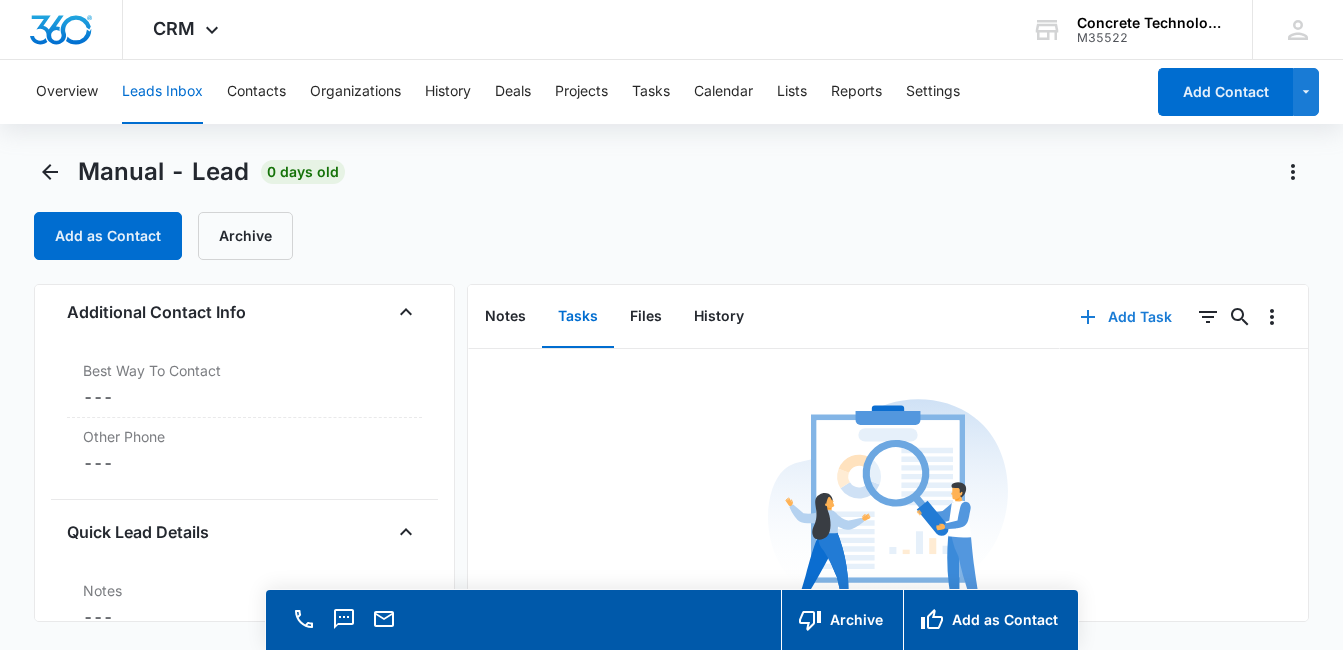 click on "Add Task" at bounding box center (1126, 317) 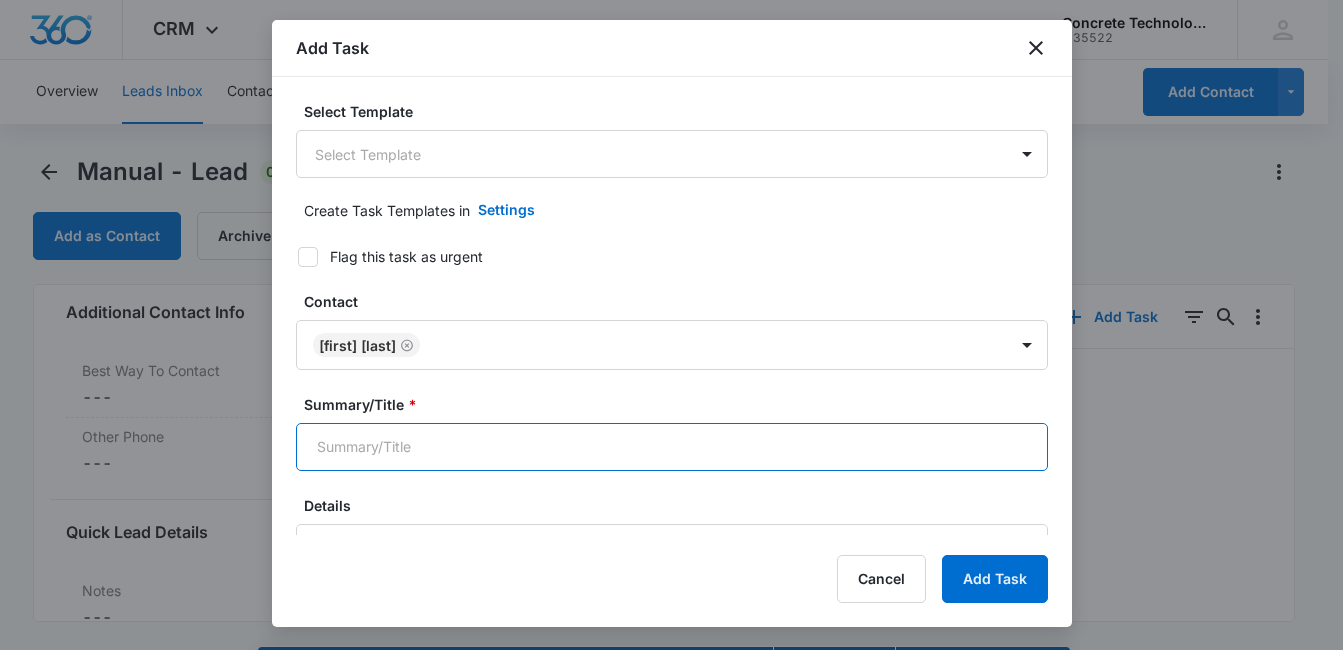 click on "Summary/Title *" at bounding box center (672, 447) 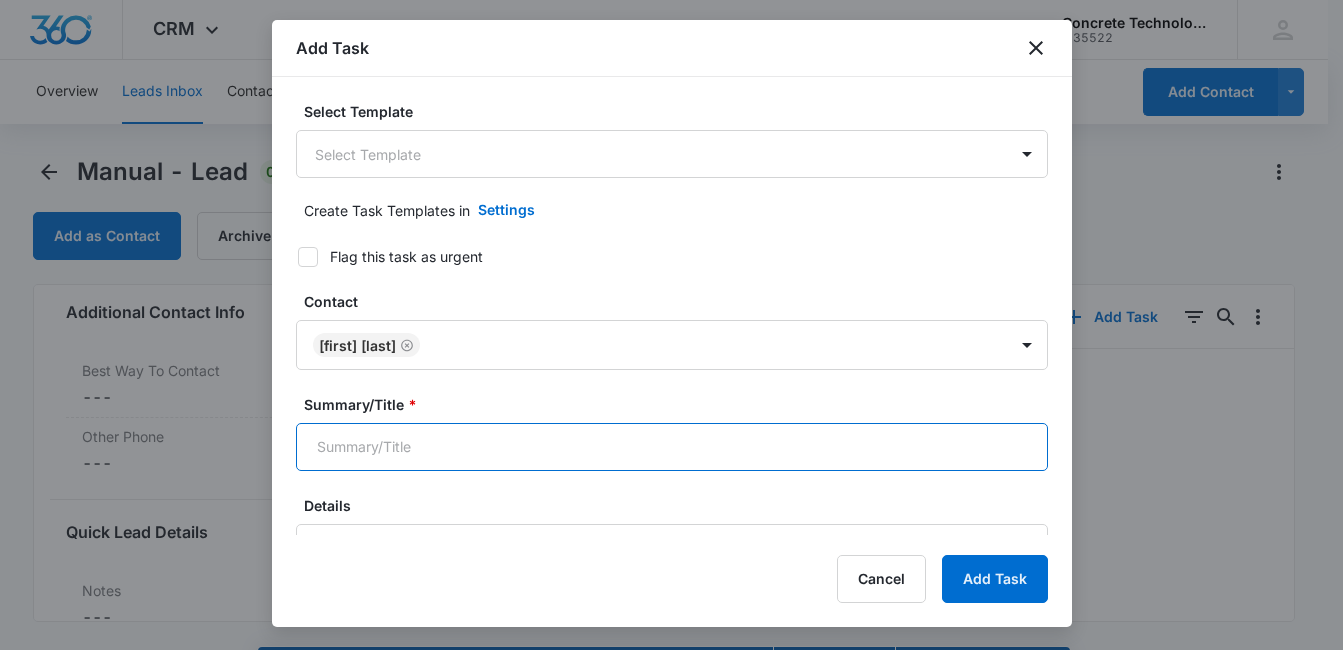type on "Follow up call" 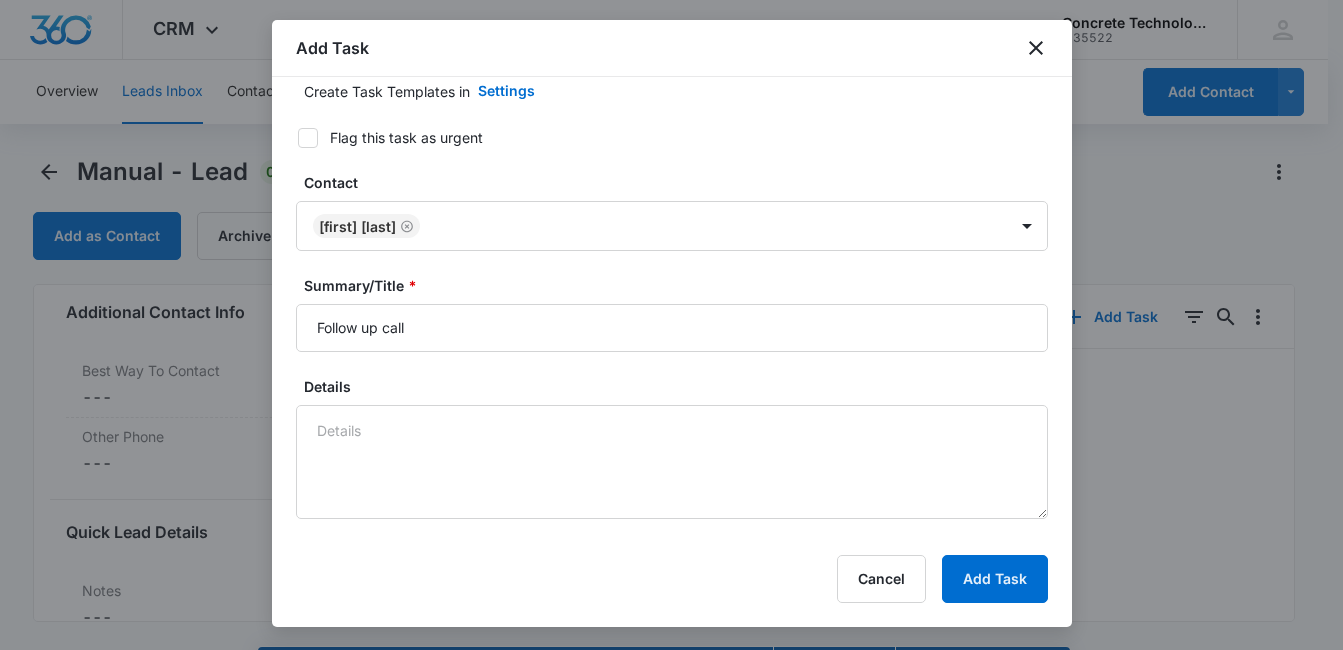 scroll, scrollTop: 120, scrollLeft: 0, axis: vertical 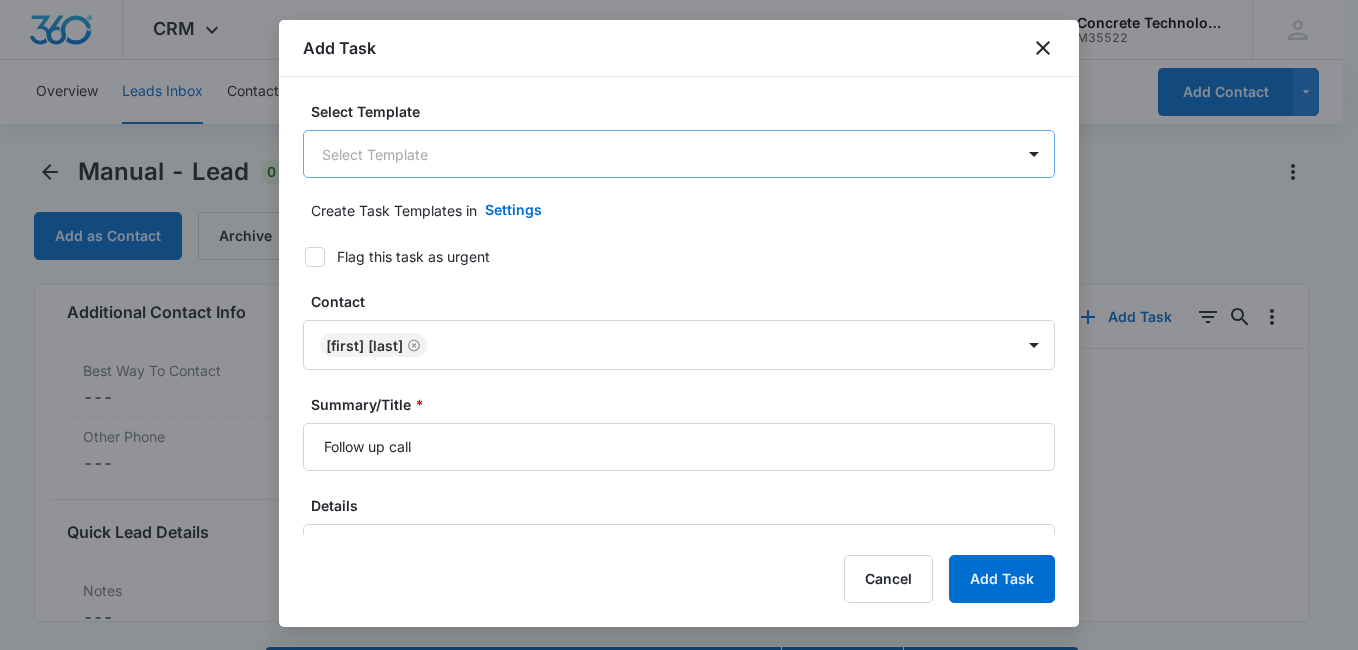 click on "CRM Apps Reputation Websites Forms CRM Email Social Content Ads Intelligence Files Brand Settings Concrete Technology M35522 Your Accounts View All MD [FIRST] [LAST] [EMAIL] My Profile Notifications Support Logout Terms & Conditions  •  Privacy Policy Overview Leads Inbox Contacts Organizations History Deals Projects Tasks Calendar Lists Reports Settings Add Contact Manual - Lead 0 days old Add as Contact Archive Manual Contact Info Name Cancel Save Changes [FIRST] [LAST] Phone Cancel Save Changes ([PHONE]) [PHONE]-[PHONE] Email Cancel Save Changes [EMAIL] Organization Cancel Save Changes --- Address Cancel Save Changes [CITY] [STATE] [POSTAL_CODE] Details Qualifying Status Cancel Save Changes New Lead Source Manual Lead Status Viewed Special Notes Cancel Save Changes --- Contact Type Cancel Save Changes From Leads Contact Status Cancel Save Changes None Assigned To Cancel Save Changes [FIRST] [LAST] Tags Cancel Save Changes --- Next Contact Date Cancel Save Changes --- Color Tag Current Color: Cancel" at bounding box center [679, 353] 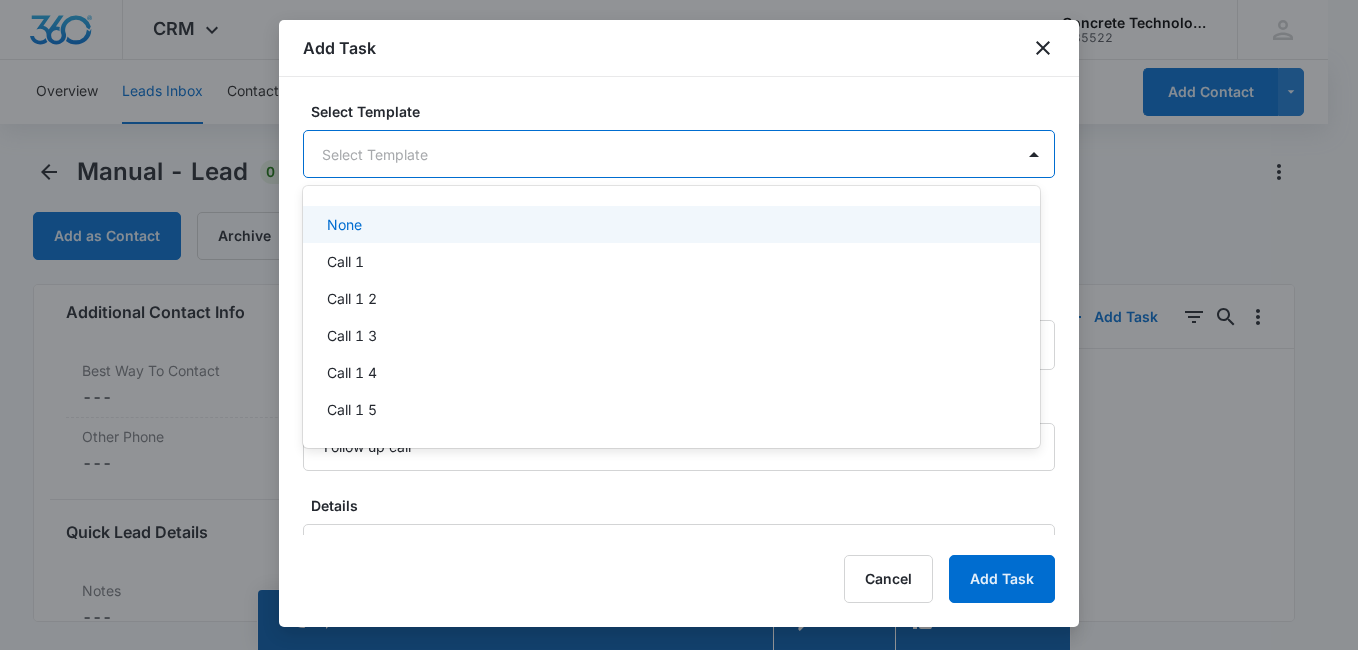 click on "None" at bounding box center (669, 224) 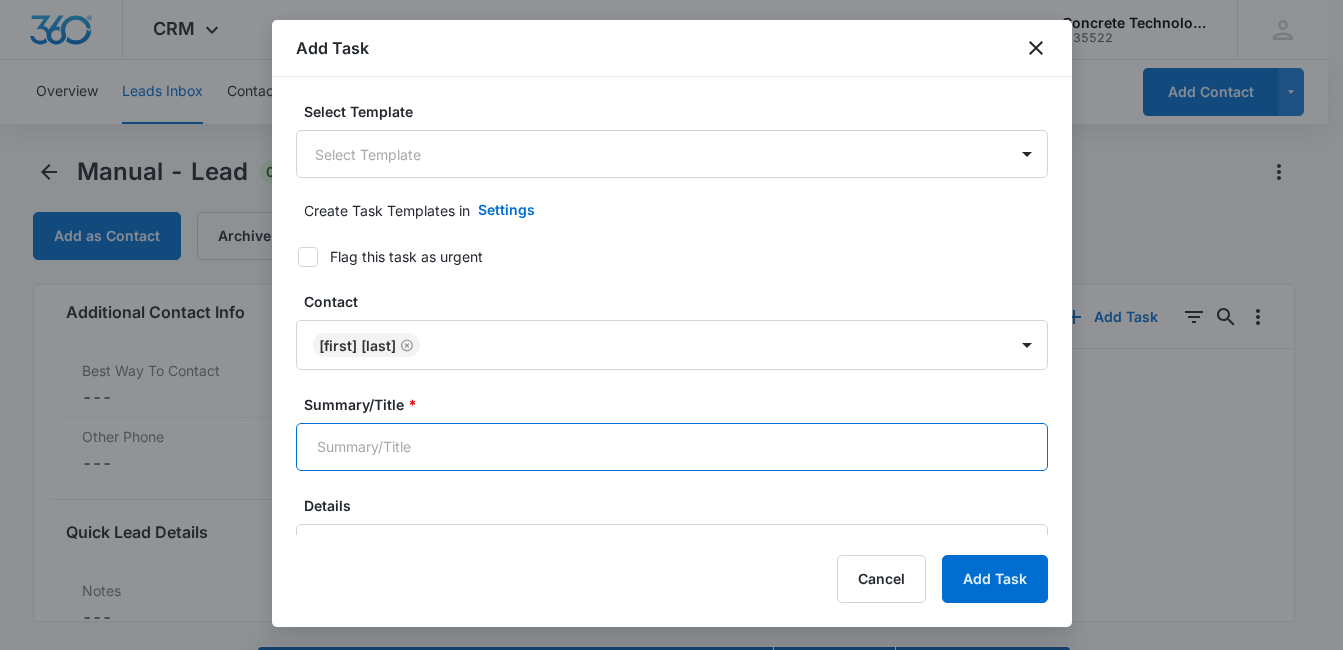 click on "Summary/Title *" at bounding box center (672, 447) 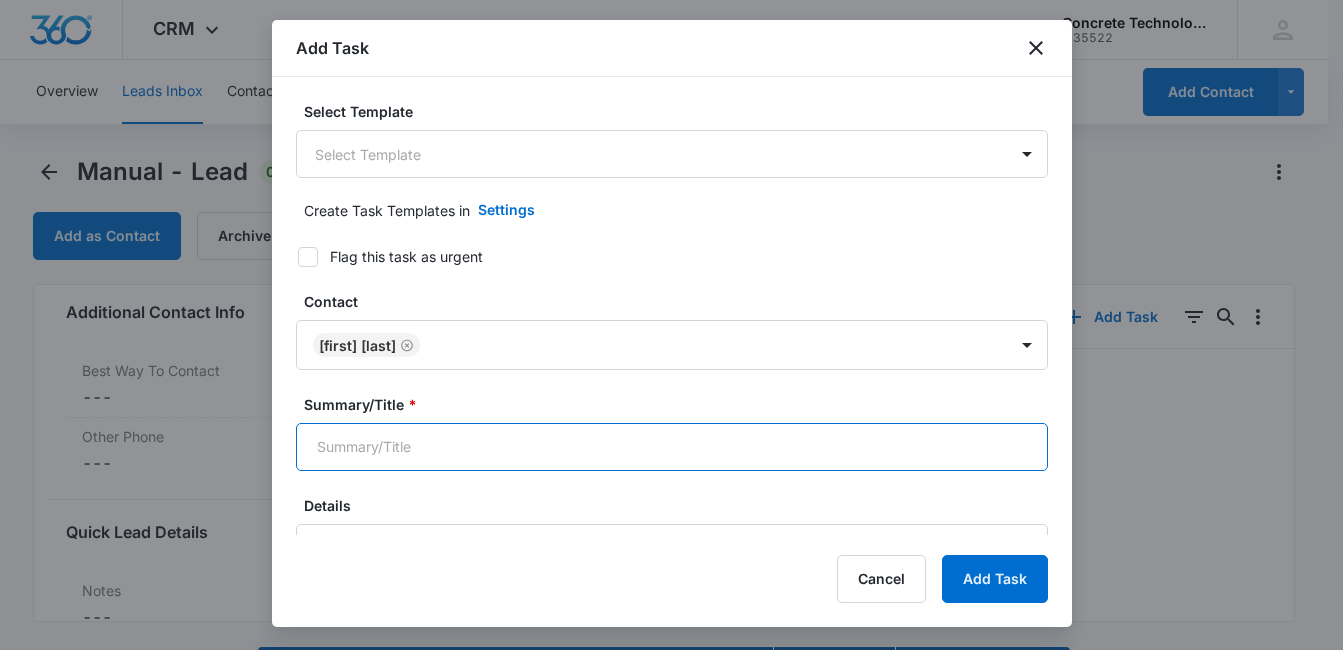 type on "Follow up call" 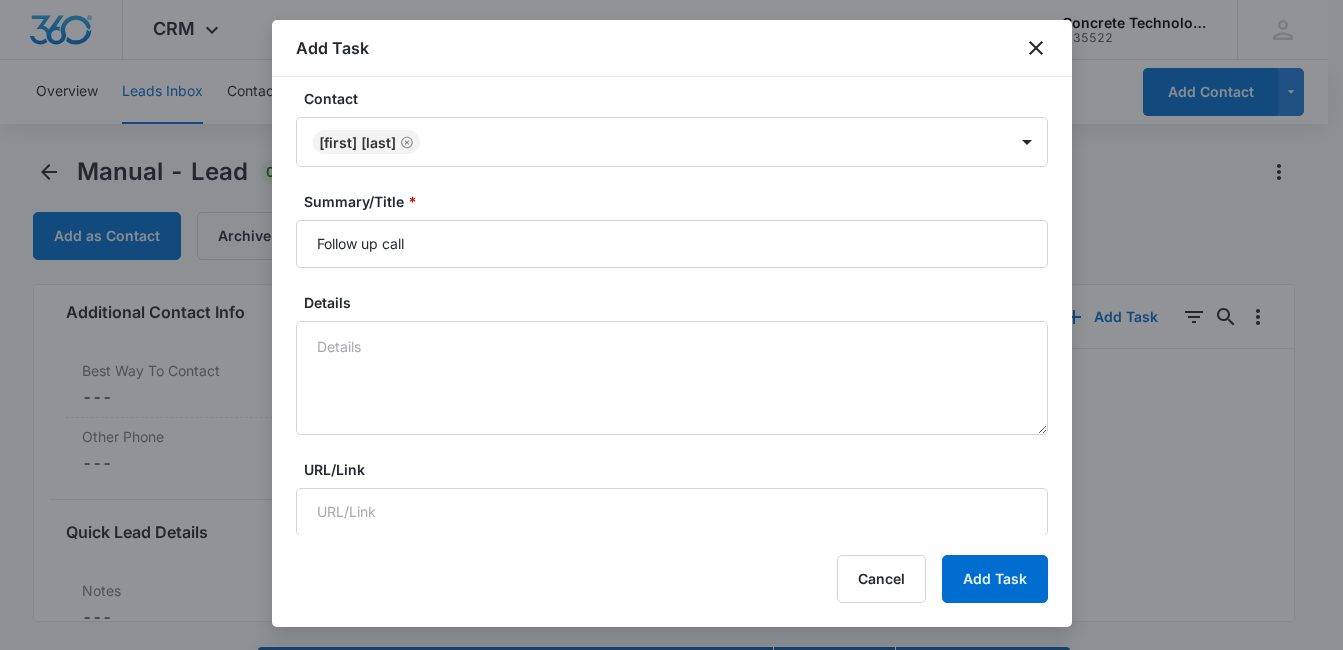 scroll, scrollTop: 328, scrollLeft: 0, axis: vertical 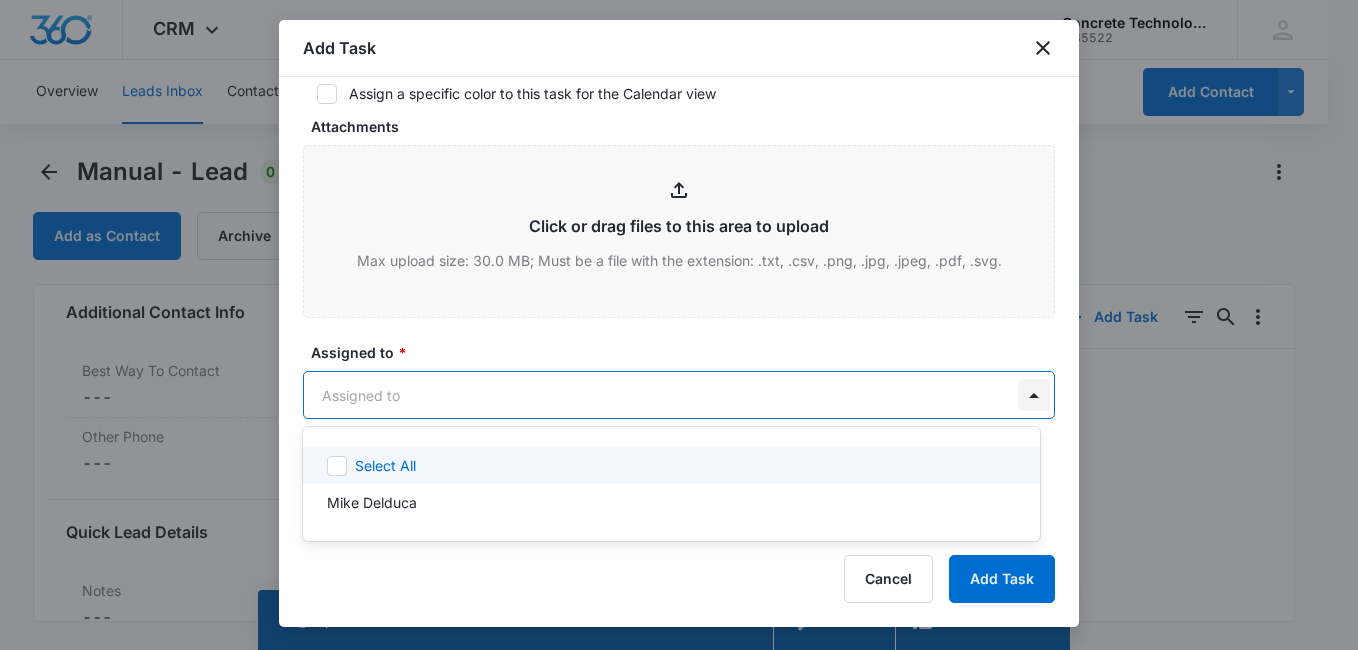 click on "CRM Apps Reputation Websites Forms CRM Email Social Content Ads Intelligence Files Brand Settings Concrete Technology M35522 Your Accounts View All MD [FIRST] [LAST] [EMAIL] My Profile Notifications Support Logout Terms & Conditions  •  Privacy Policy Overview Leads Inbox Contacts Organizations History Deals Projects Tasks Calendar Lists Reports Settings Add Contact Manual - Lead 0 days old Add as Contact Archive Manual Contact Info Name Cancel Save Changes [FIRST] [LAST] Phone Cancel Save Changes ([PHONE]) [PHONE]-[PHONE] Email Cancel Save Changes [EMAIL] Organization Cancel Save Changes --- Address Cancel Save Changes [CITY] [STATE] [POSTAL_CODE] Details Qualifying Status Cancel Save Changes New Lead Source Manual Lead Status Viewed Special Notes Cancel Save Changes --- Contact Type Cancel Save Changes From Leads Contact Status Cancel Save Changes None Assigned To Cancel Save Changes [FIRST] [LAST] Tags Cancel Save Changes --- Next Contact Date Cancel Save Changes --- Color Tag Current Color: Cancel" at bounding box center (679, 325) 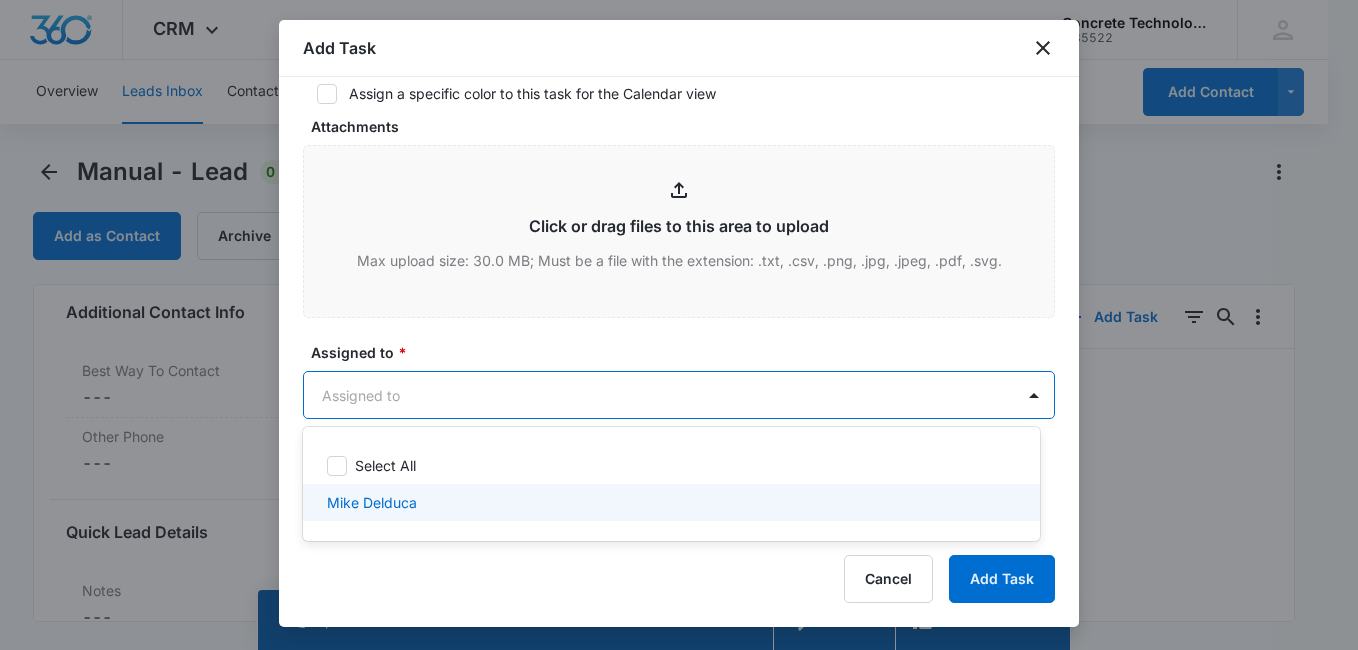 click on "Mike Delduca" at bounding box center (671, 502) 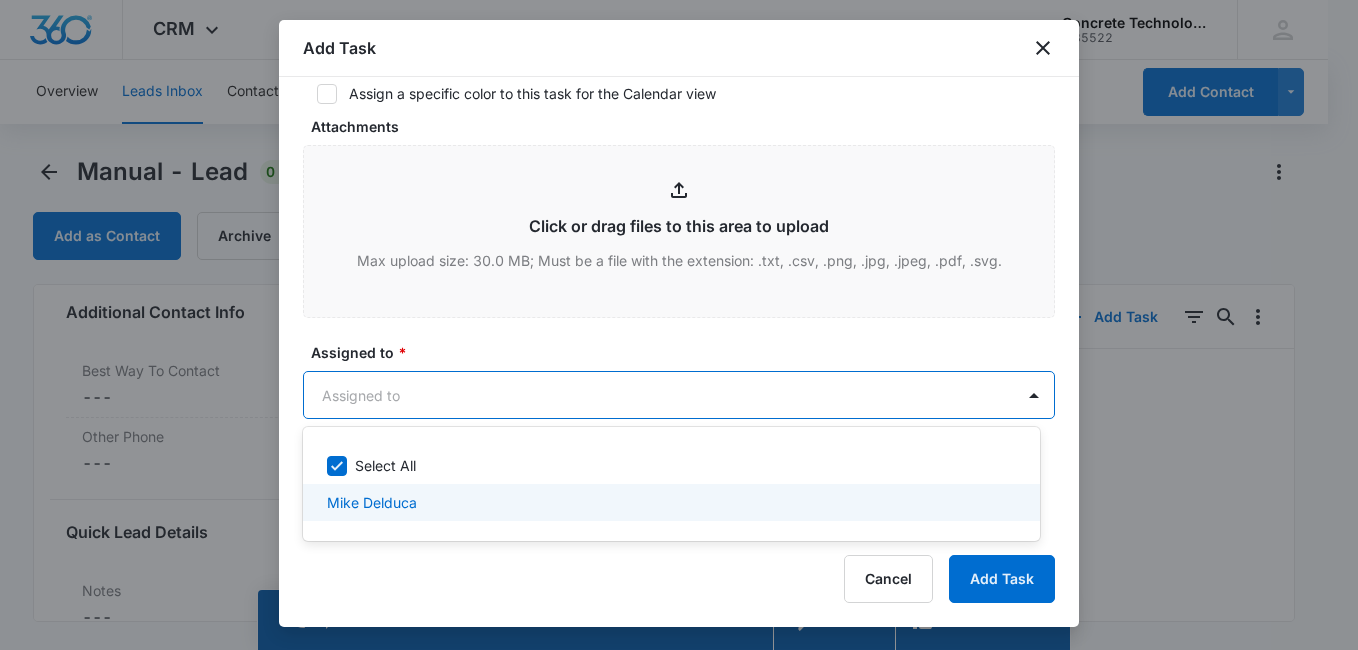 checkbox on "true" 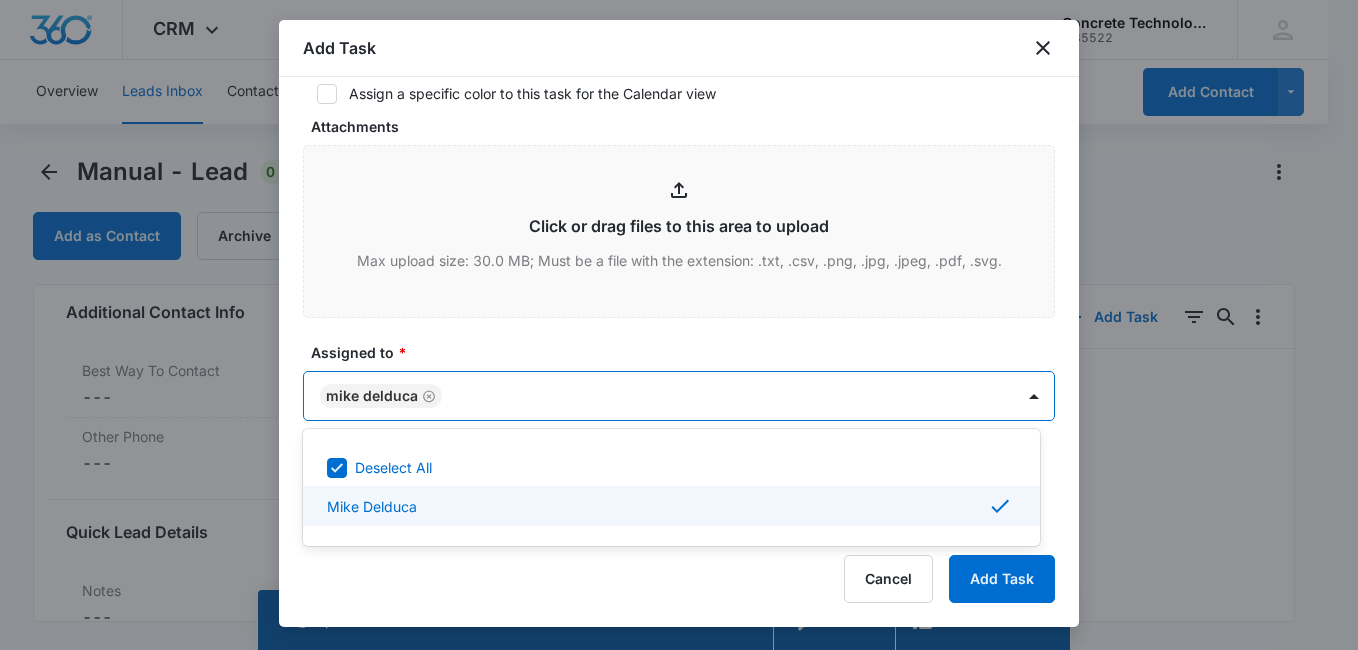 click at bounding box center (679, 325) 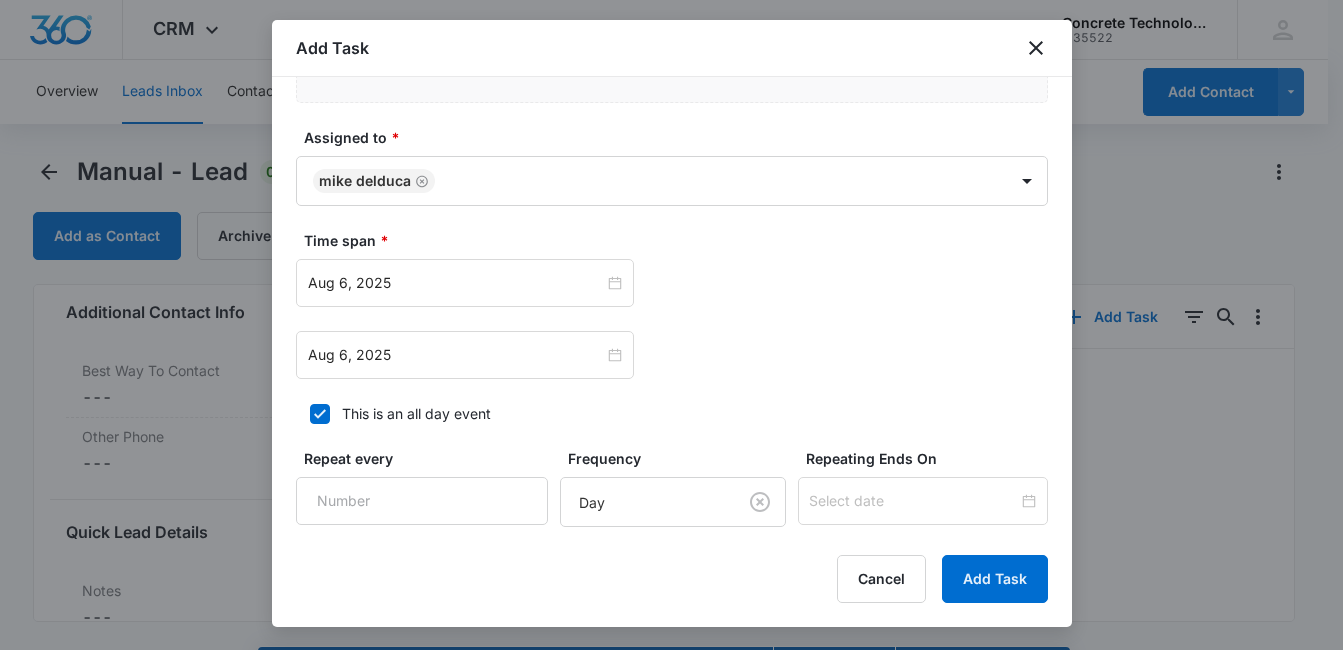scroll, scrollTop: 970, scrollLeft: 0, axis: vertical 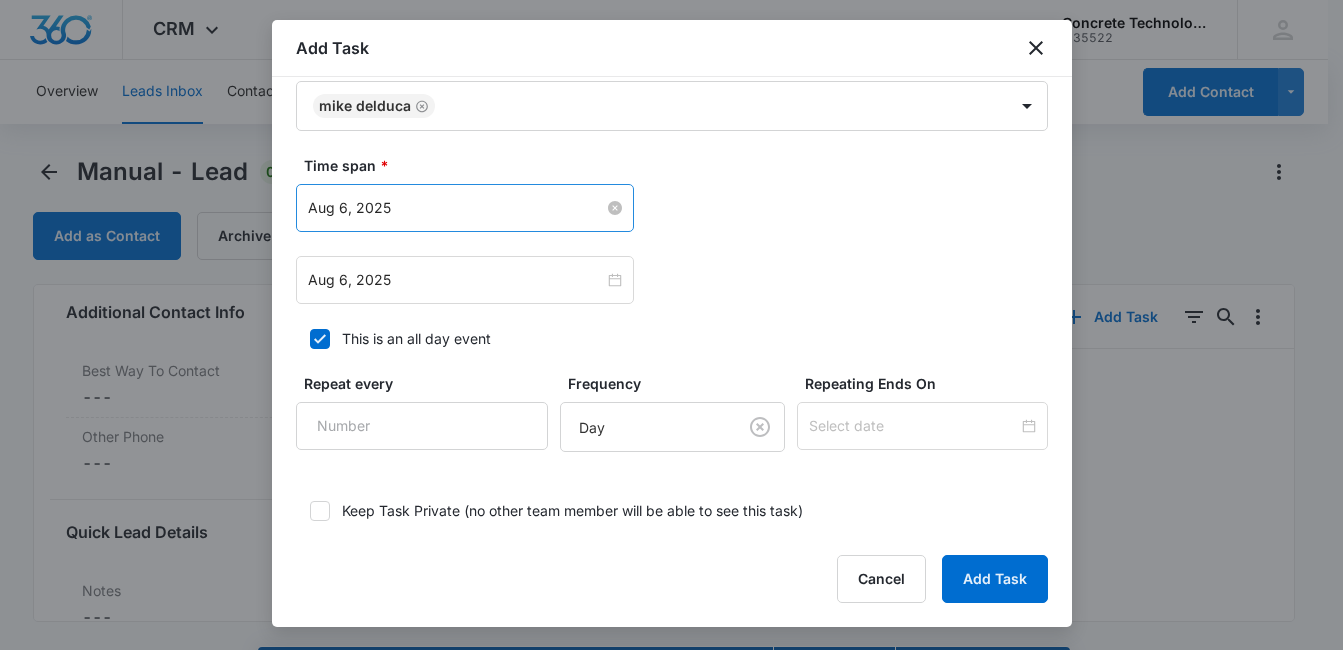 click on "Aug 6, 2025" at bounding box center [465, 208] 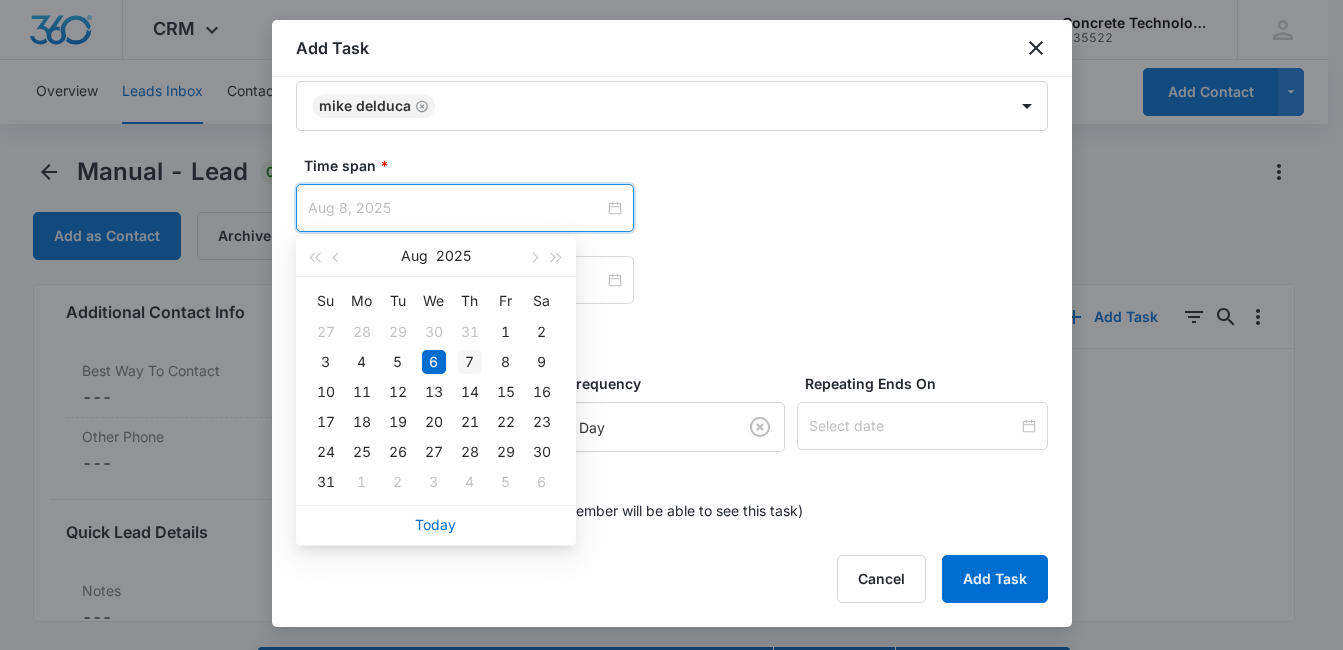 type on "Aug 7, 2025" 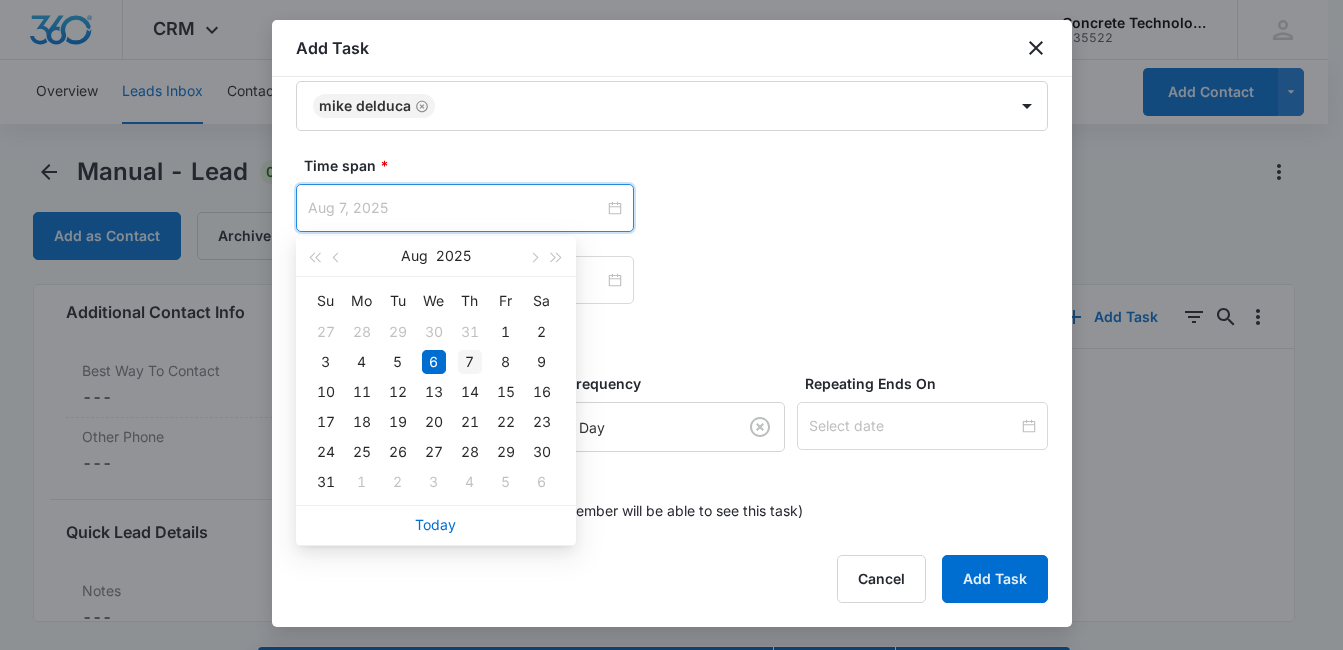 click on "7" at bounding box center (470, 362) 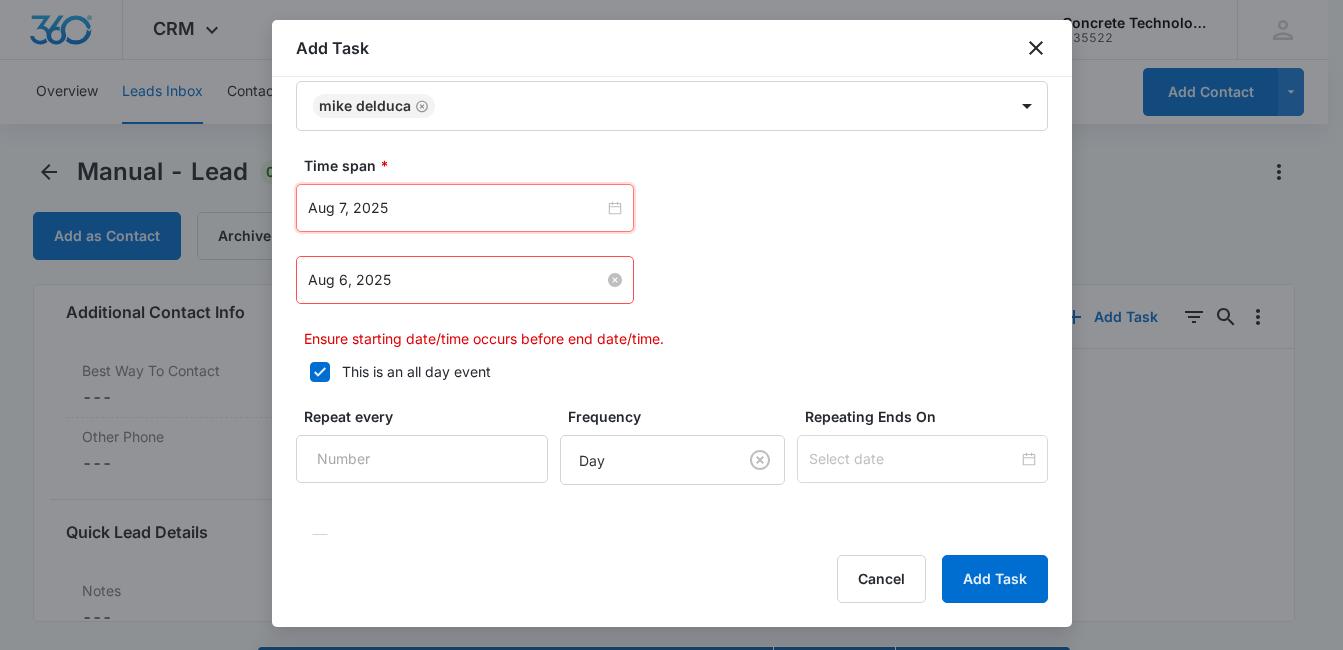 click on "Aug 6, 2025" at bounding box center (465, 280) 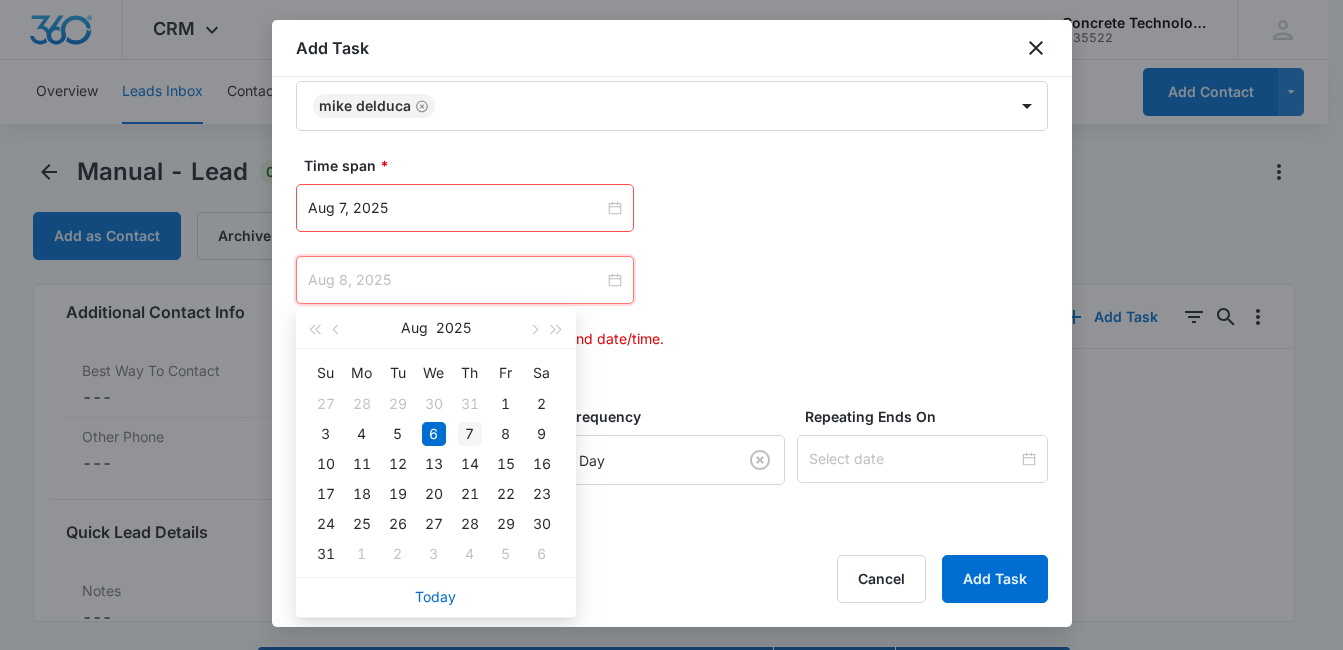 type on "Aug 7, 2025" 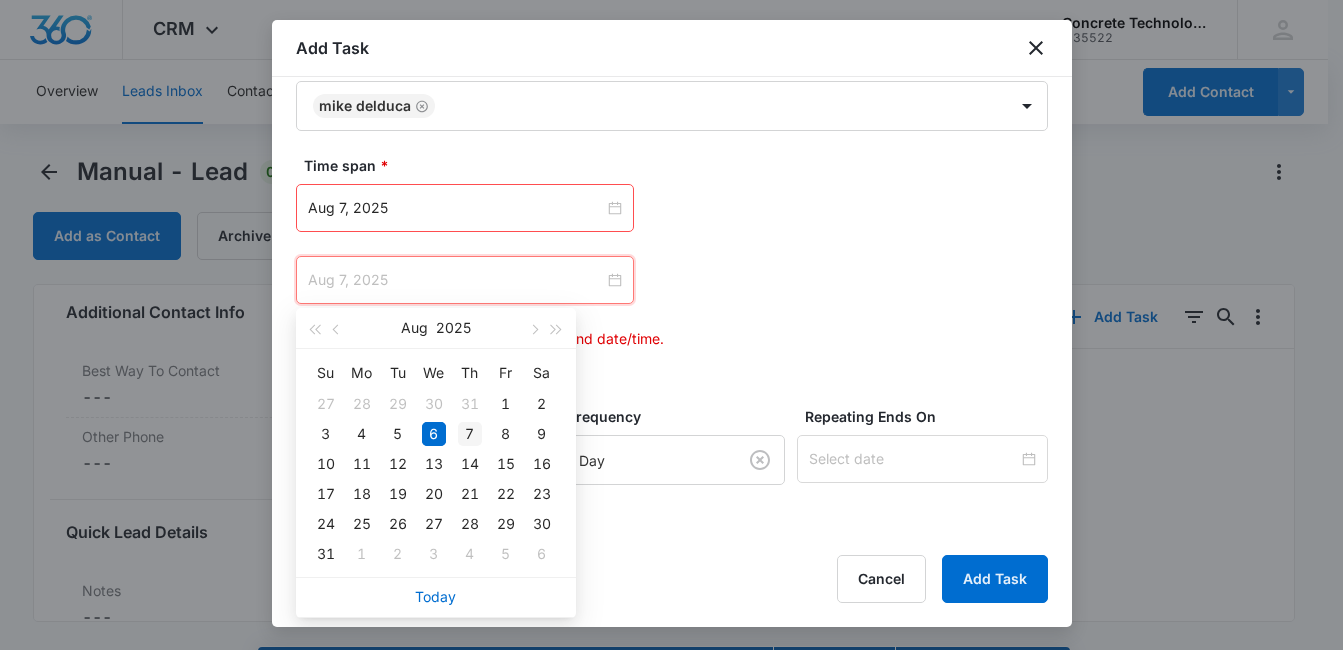 click on "7" at bounding box center [470, 434] 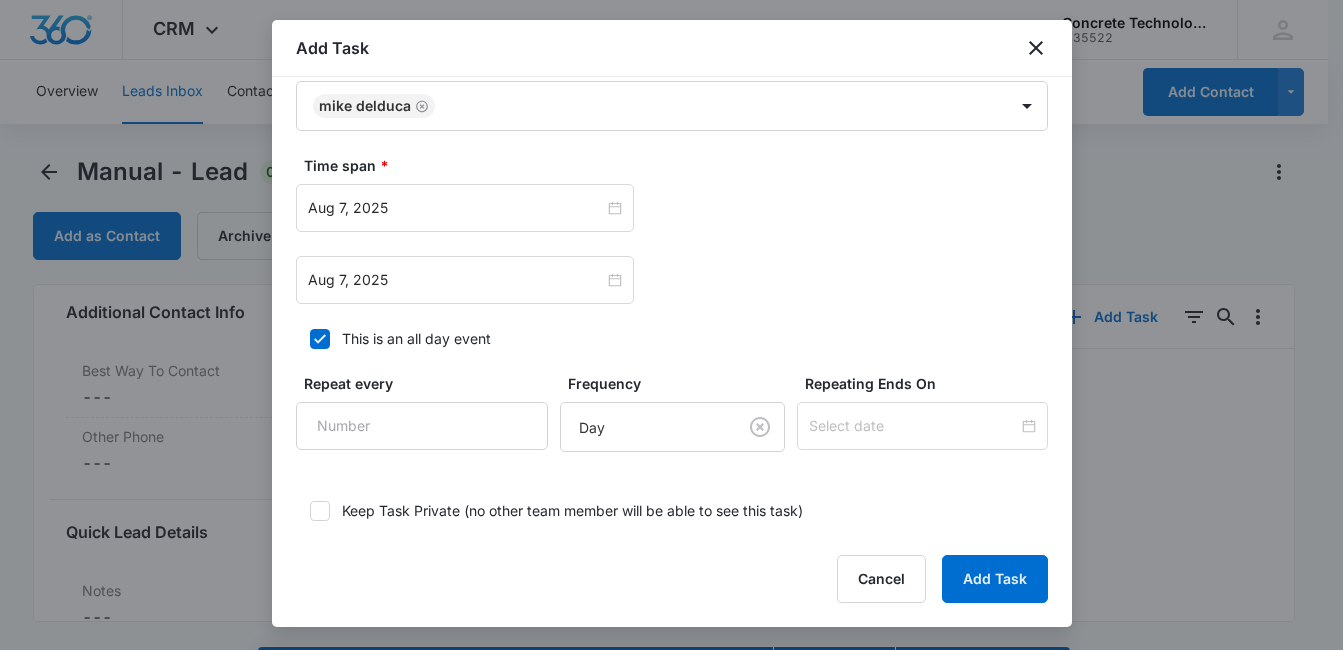 click 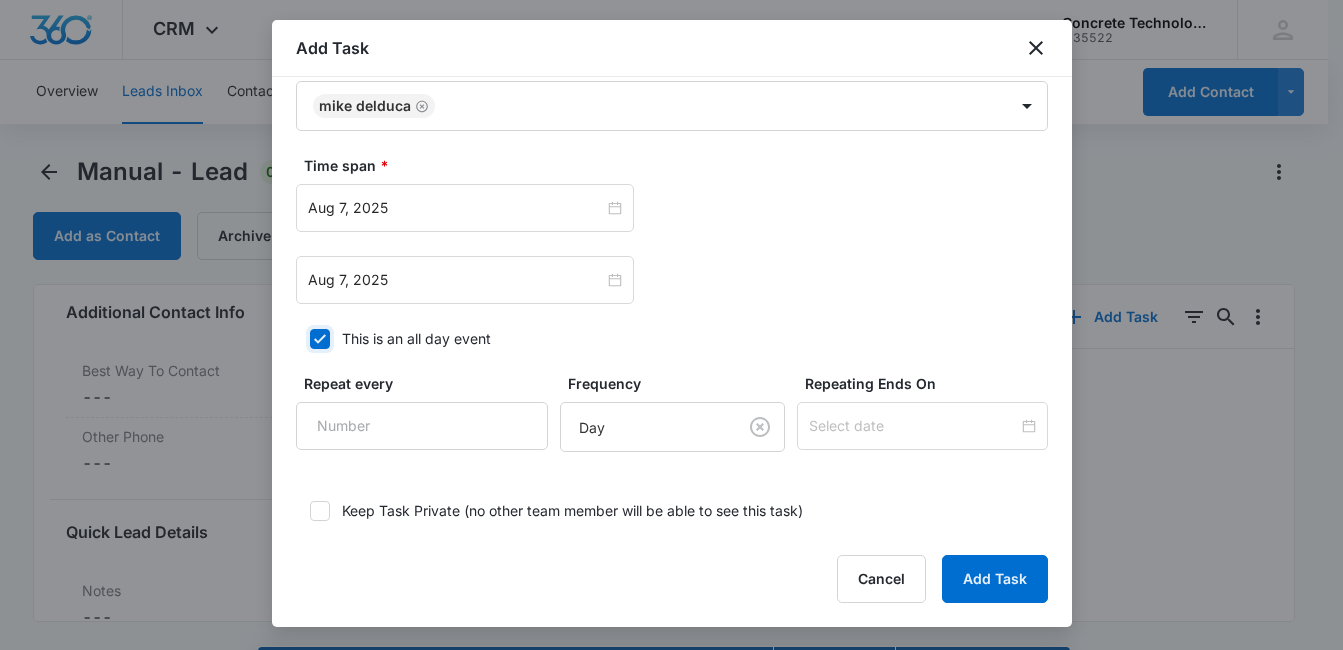 click on "This is an all day event" at bounding box center (303, 339) 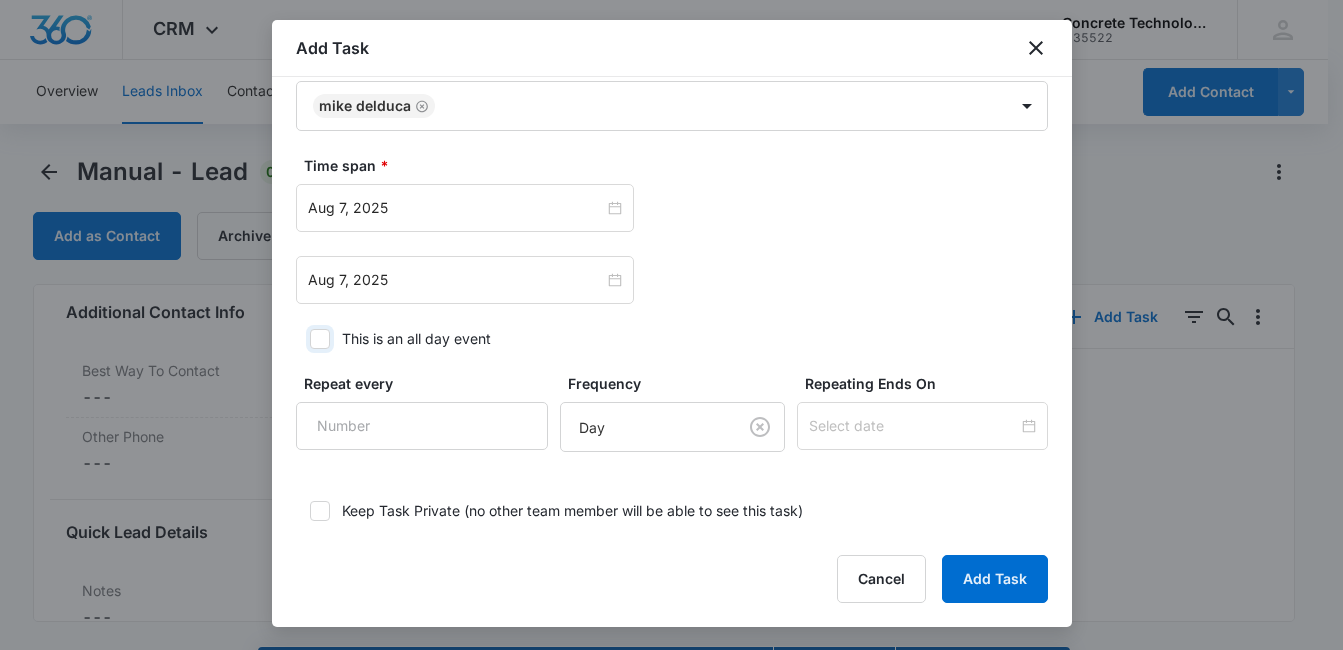 checkbox on "false" 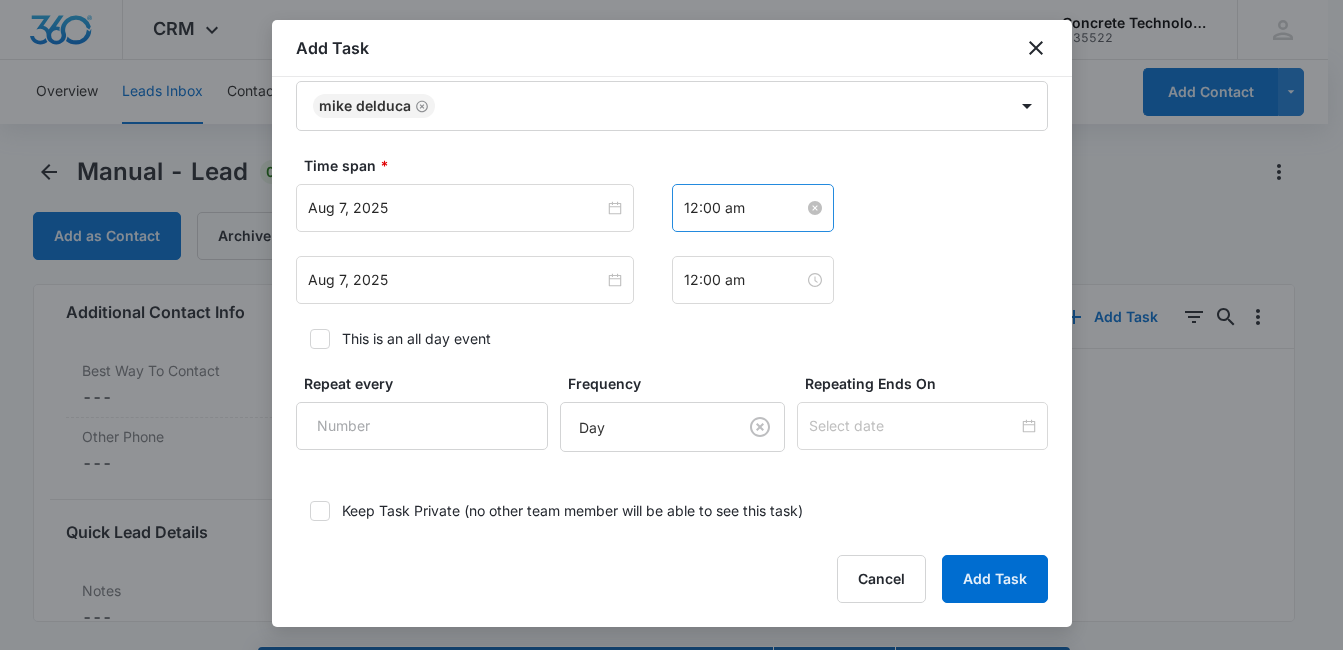 click on "12:00 am" at bounding box center (744, 208) 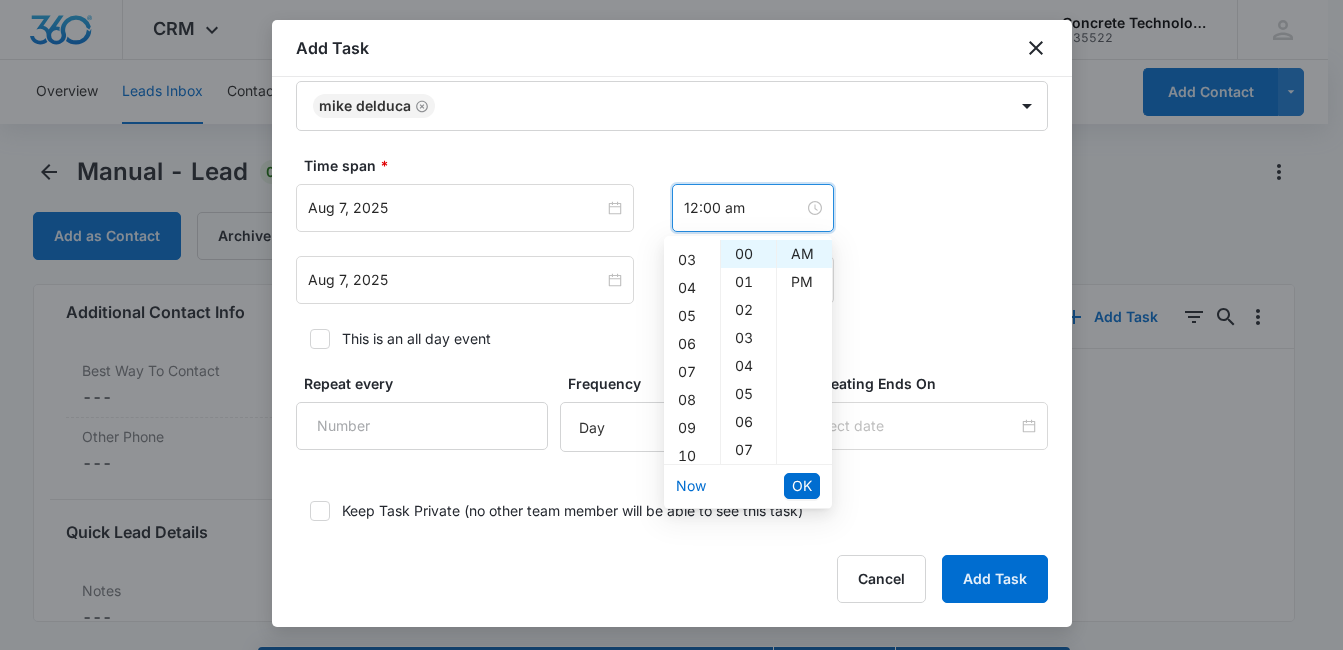 scroll, scrollTop: 80, scrollLeft: 0, axis: vertical 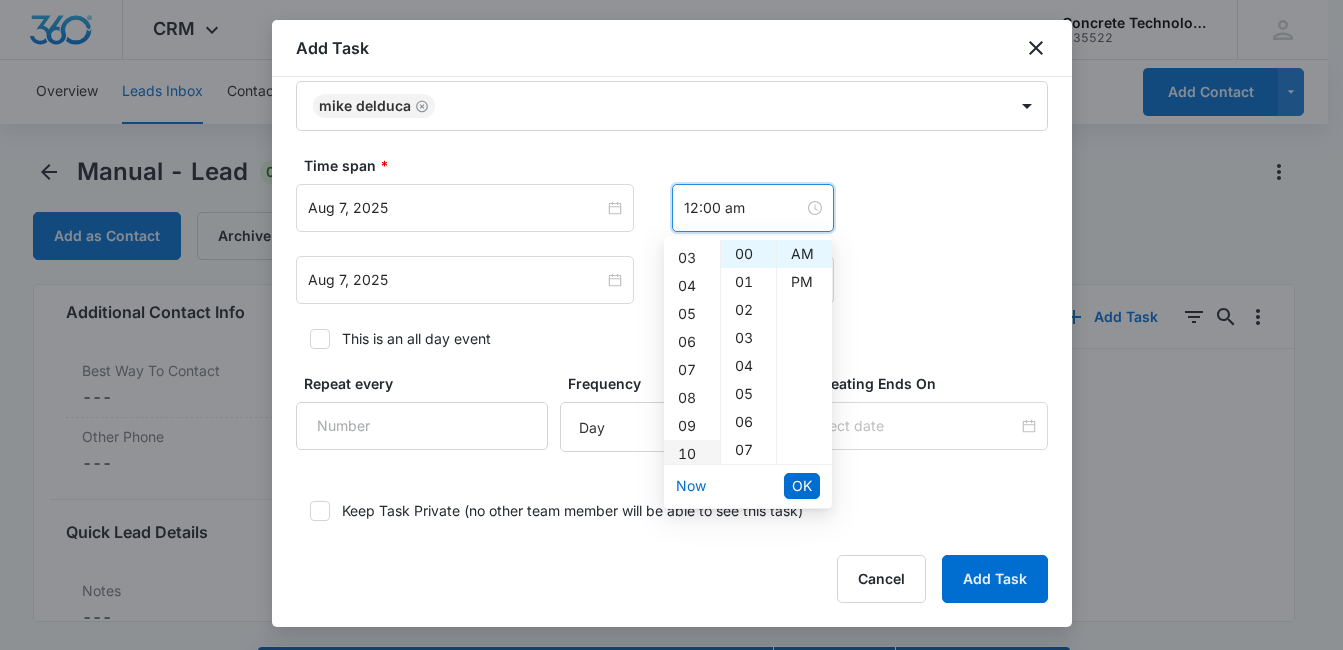 click on "10" at bounding box center [692, 454] 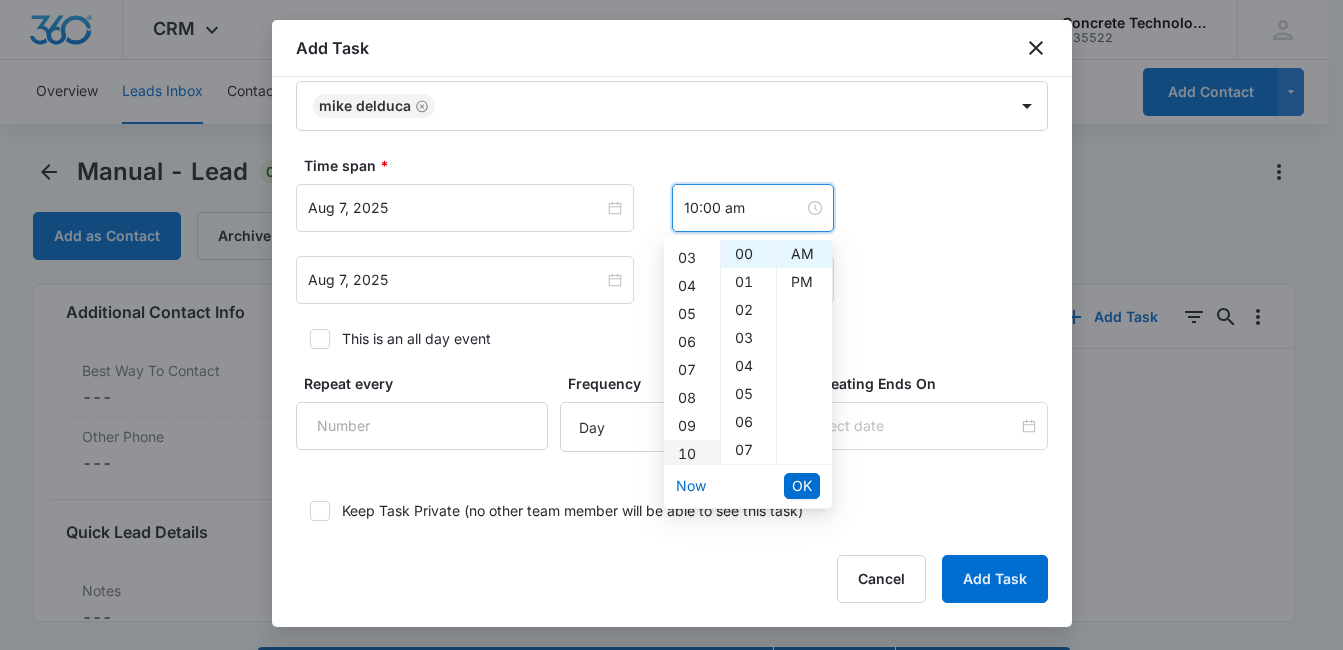 scroll, scrollTop: 280, scrollLeft: 0, axis: vertical 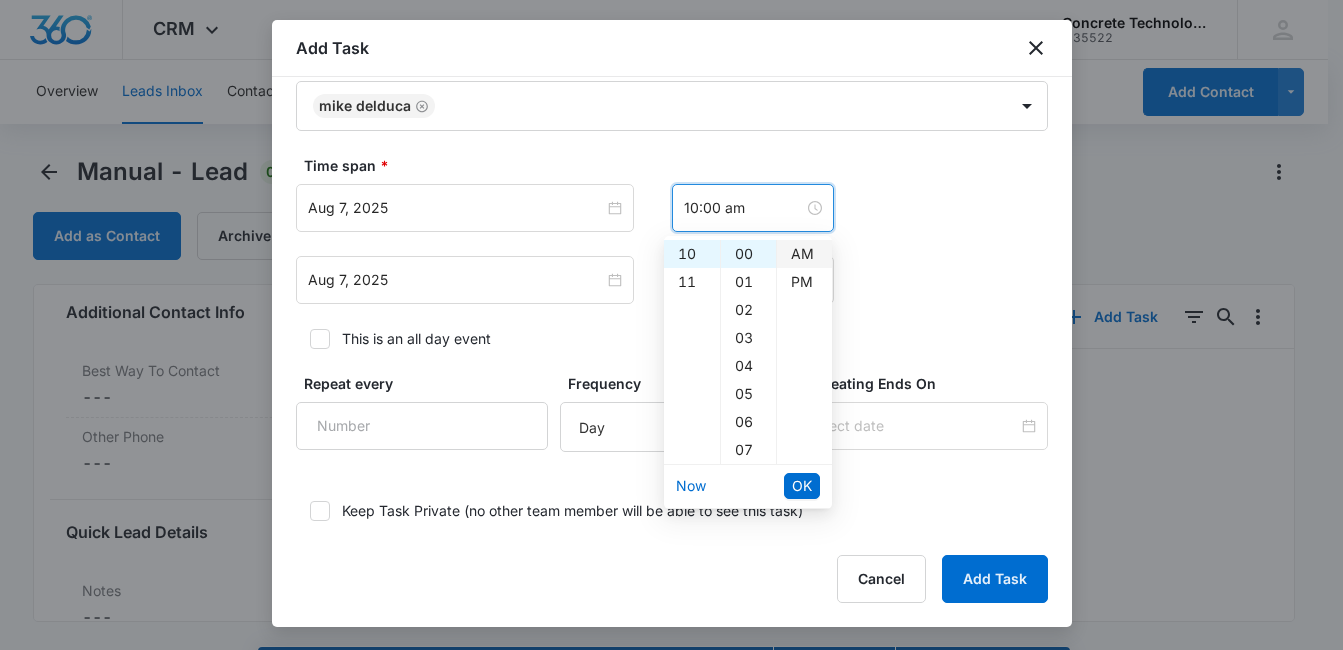 click on "AM" at bounding box center [804, 254] 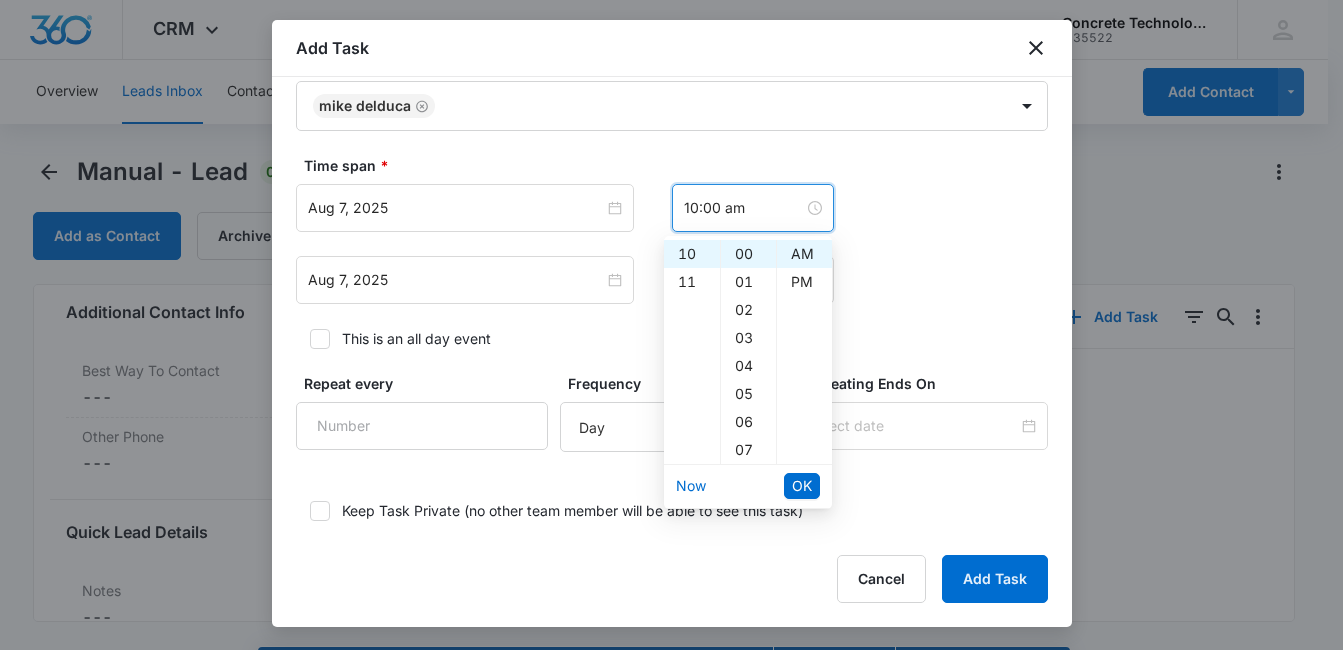 scroll, scrollTop: 28, scrollLeft: 0, axis: vertical 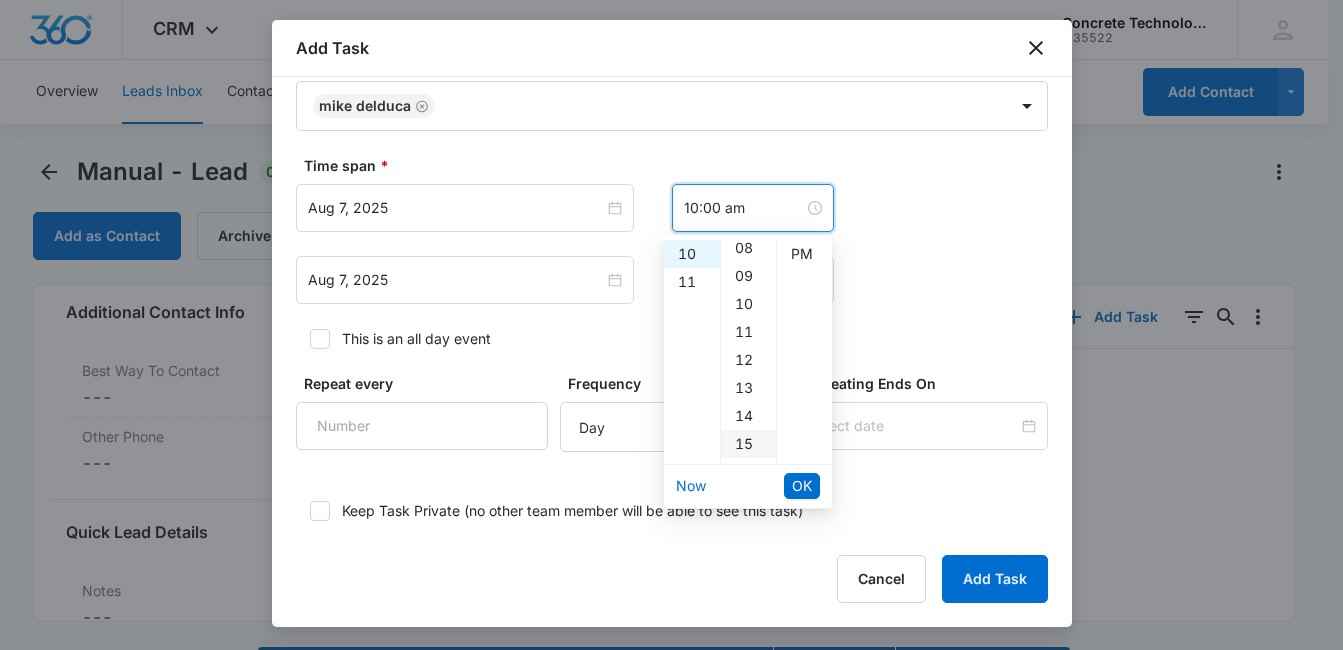 click on "15" at bounding box center [748, 444] 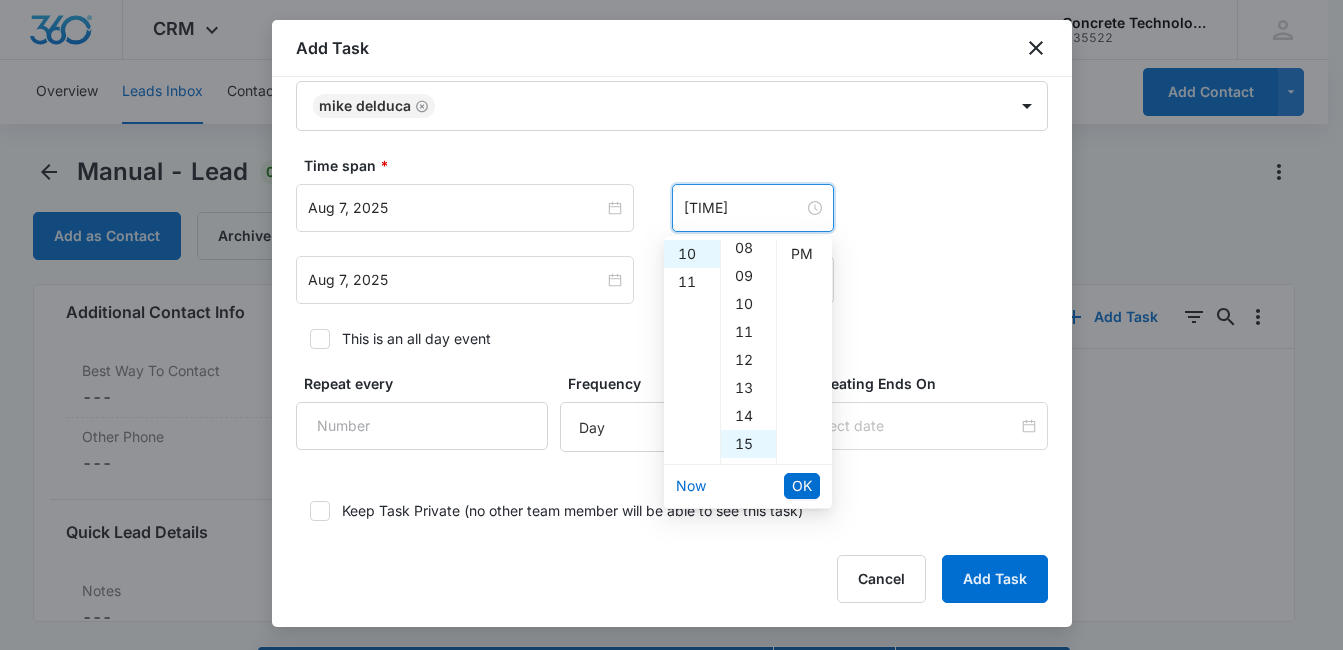 scroll, scrollTop: 420, scrollLeft: 0, axis: vertical 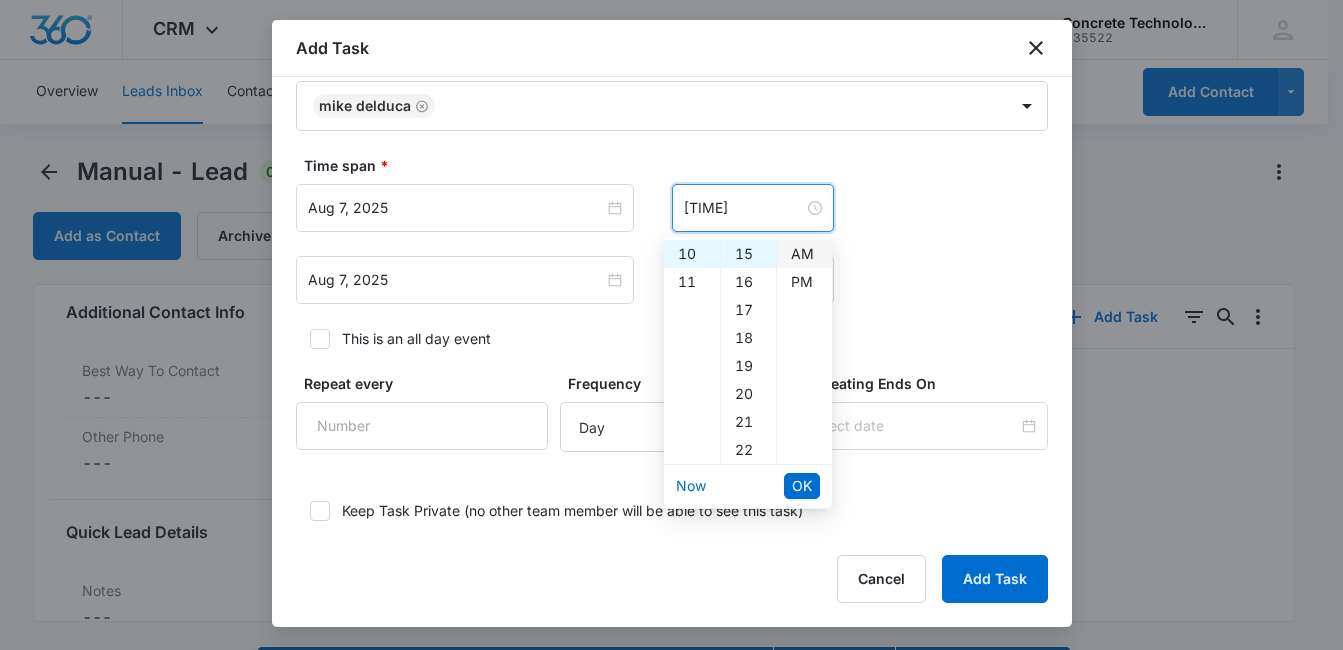 click on "AM" at bounding box center [804, 254] 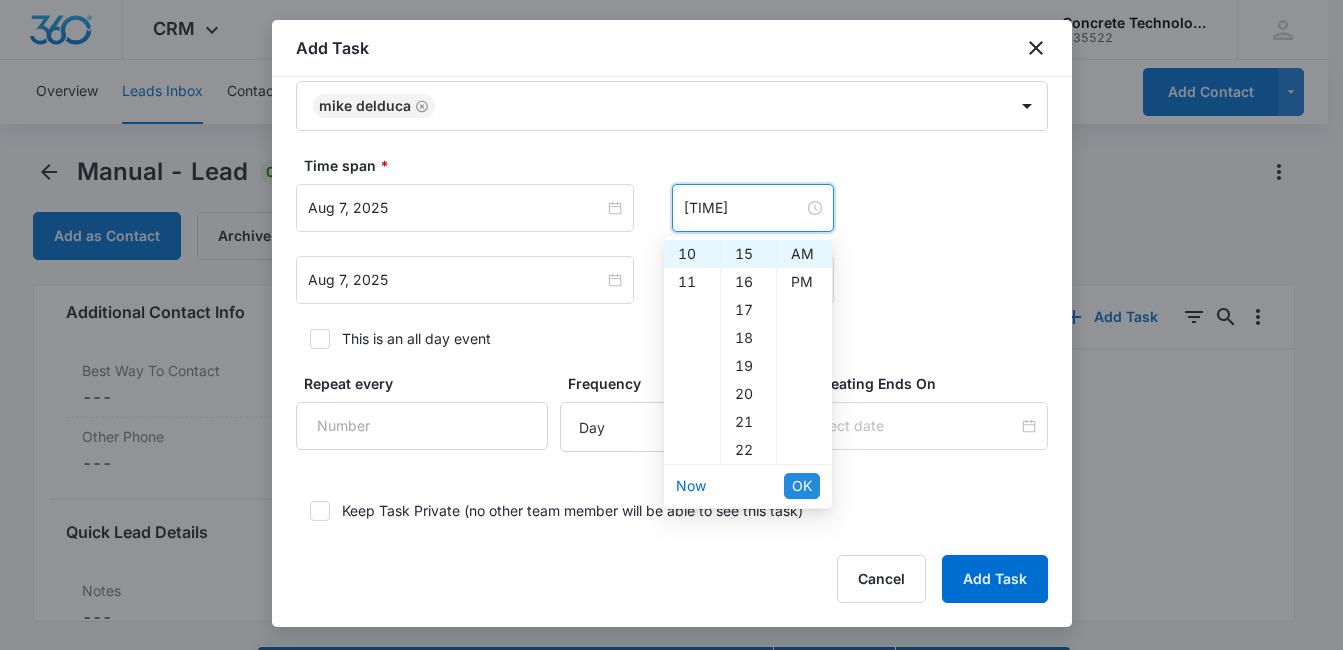 click on "OK" at bounding box center (802, 486) 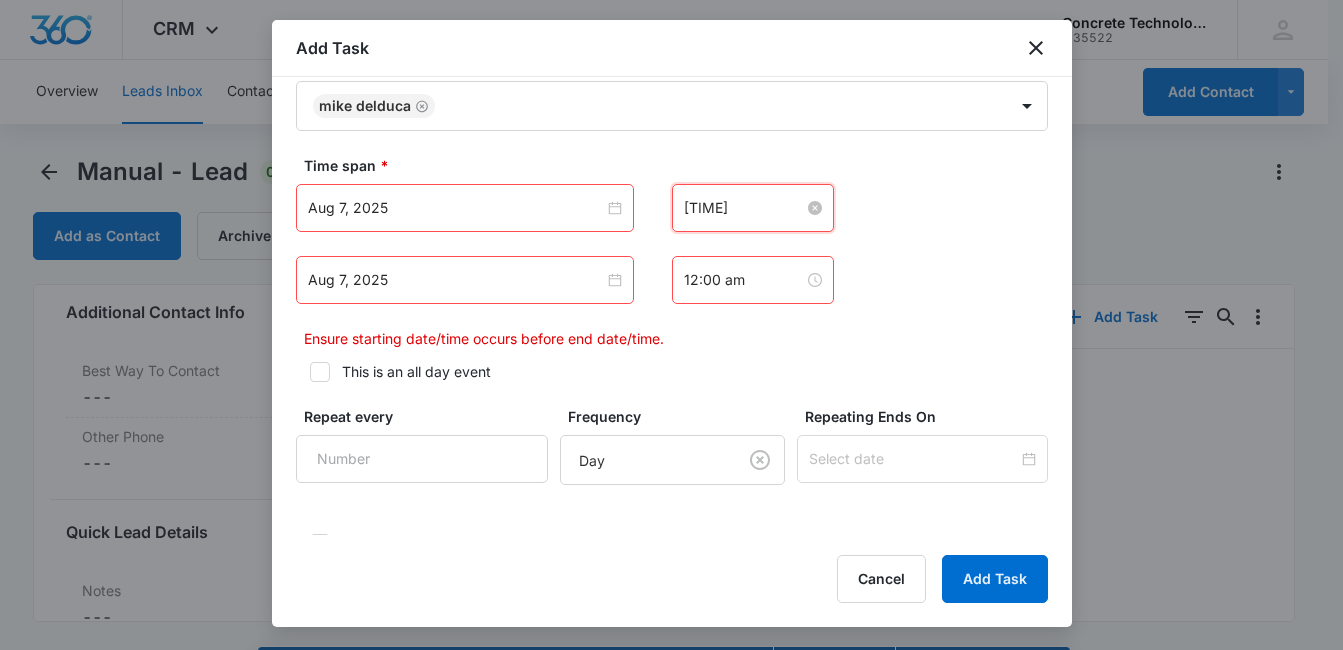 click on "[TIME]" at bounding box center (744, 208) 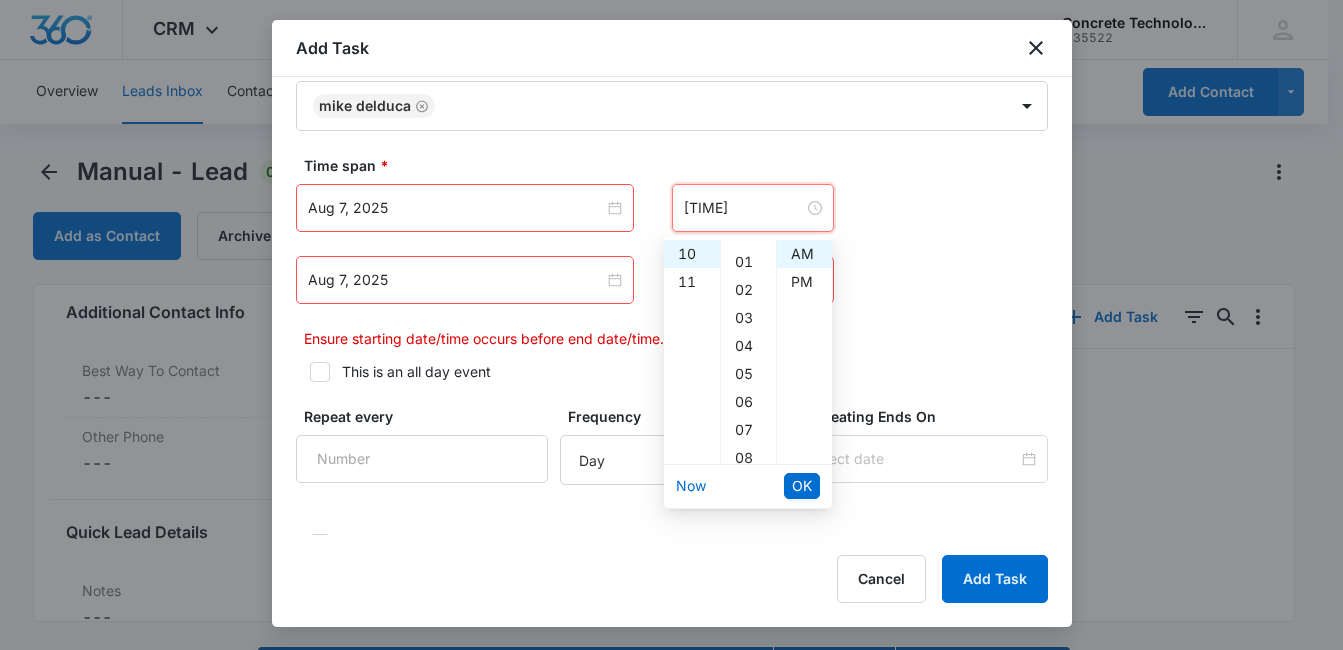 scroll, scrollTop: 0, scrollLeft: 0, axis: both 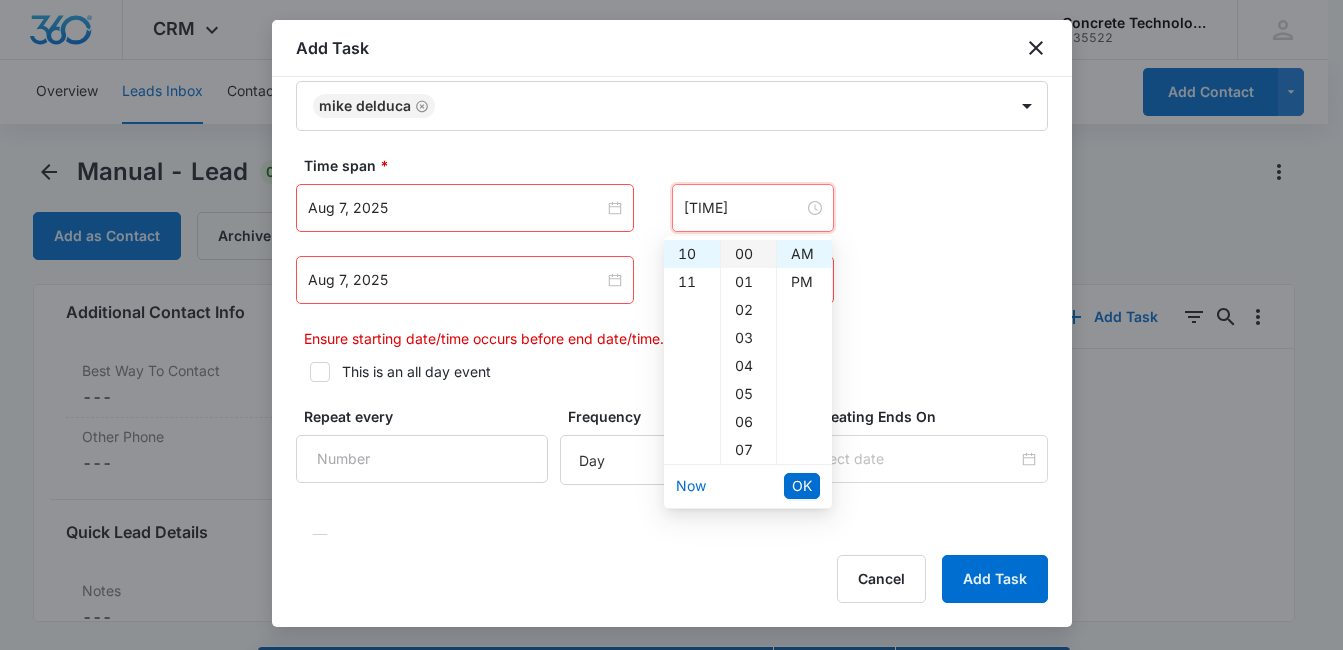 click on "00" at bounding box center (748, 254) 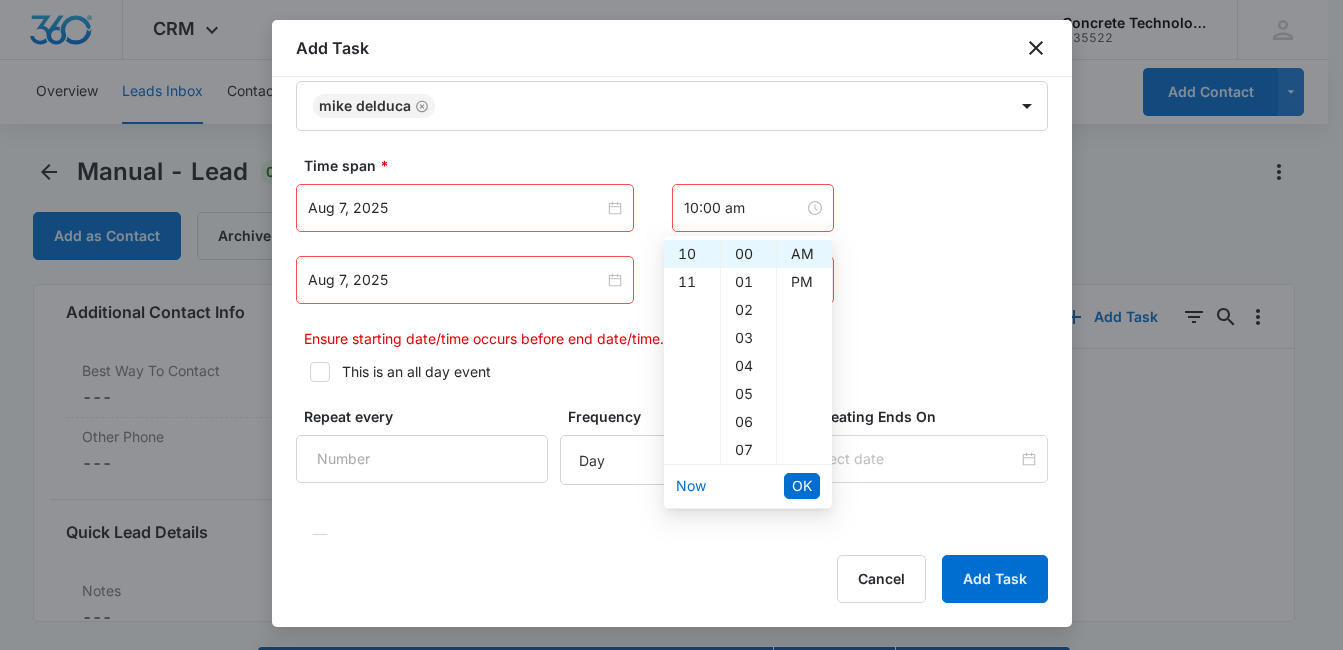 type on "[TIME]" 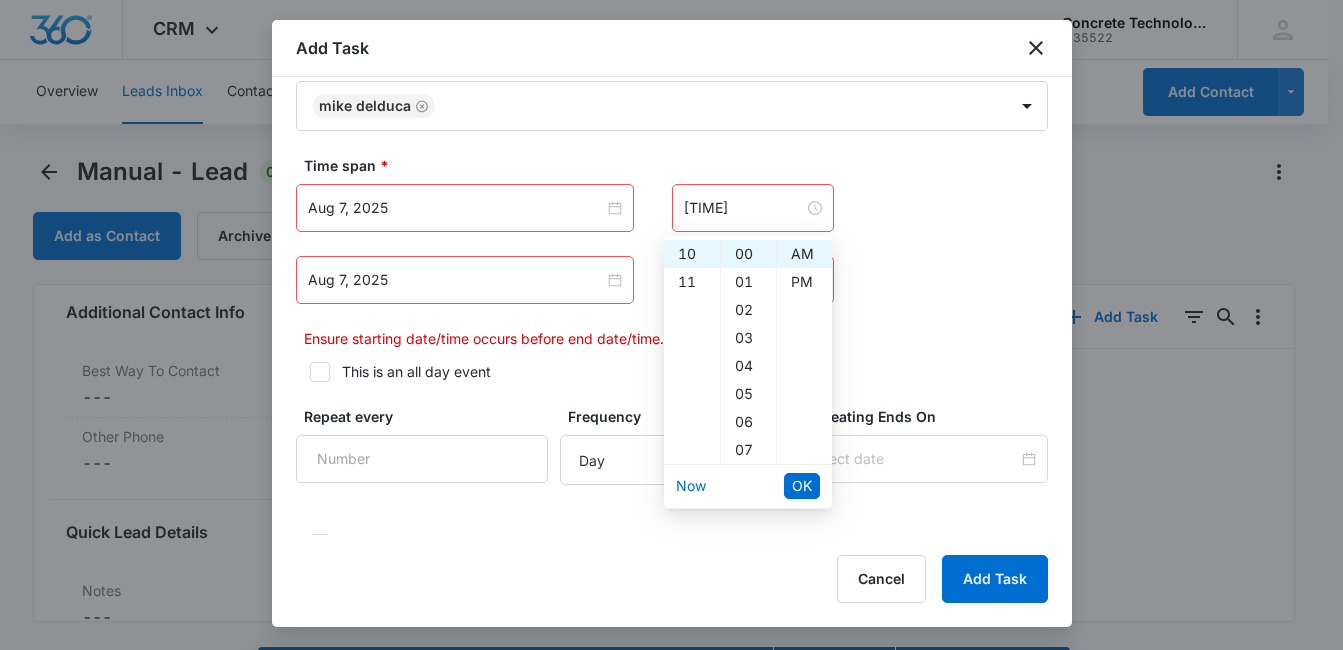click on "Ensure starting date/time occurs before end date/time." at bounding box center (676, 338) 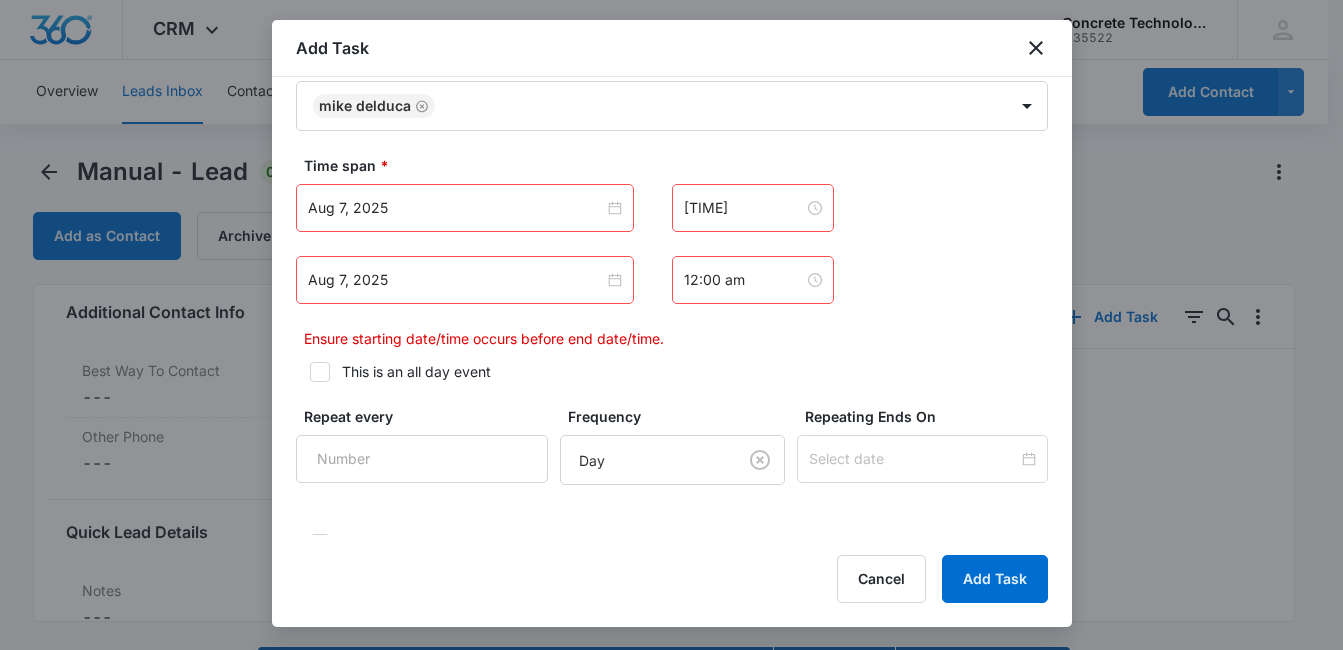 click on "12:00 am" at bounding box center (753, 280) 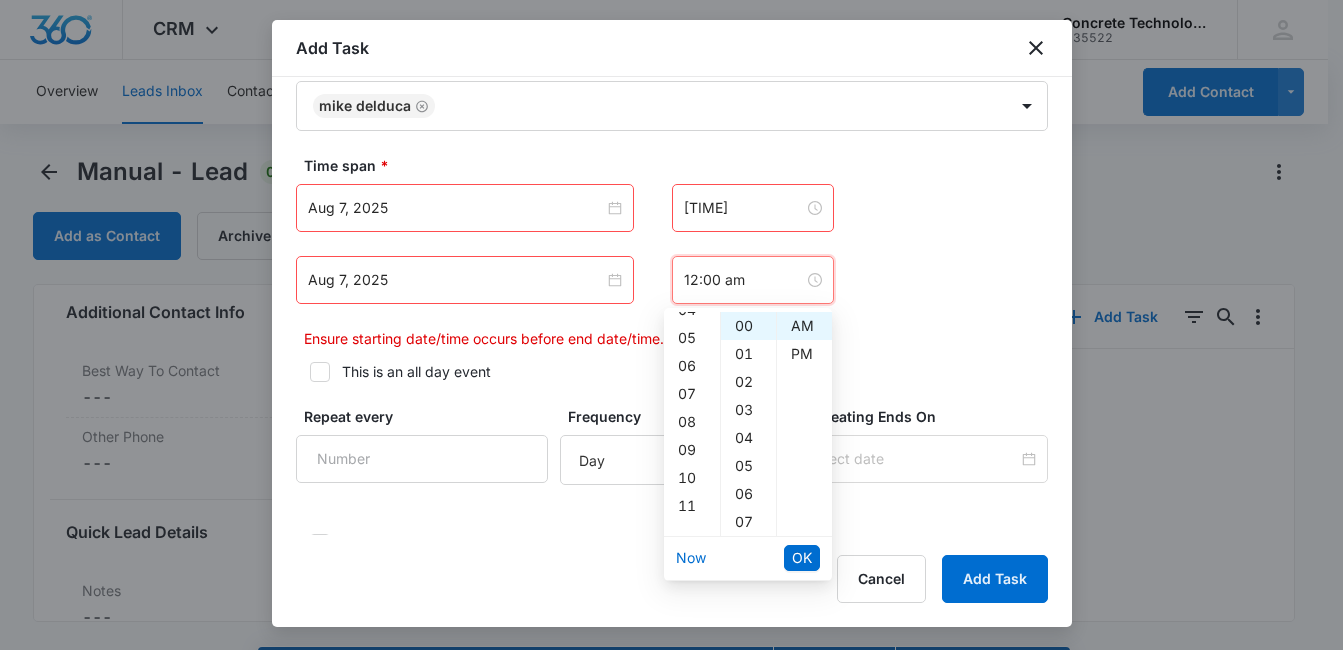 scroll, scrollTop: 178, scrollLeft: 0, axis: vertical 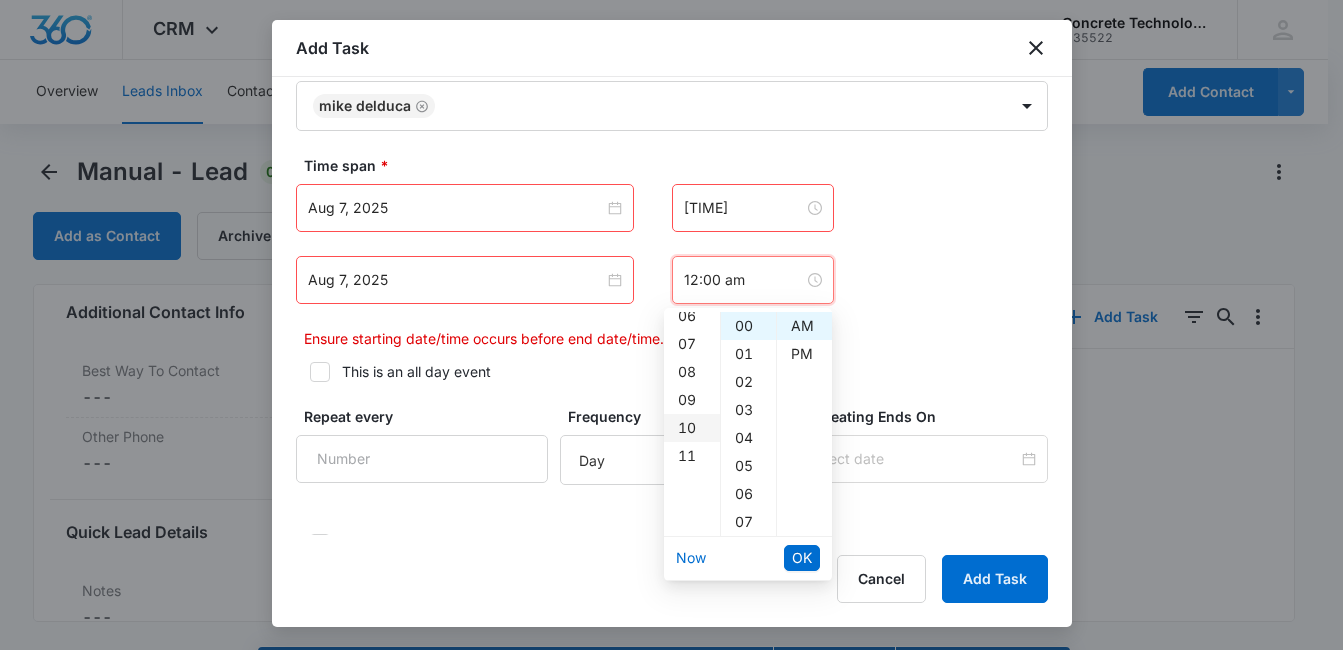 click on "10" at bounding box center [692, 428] 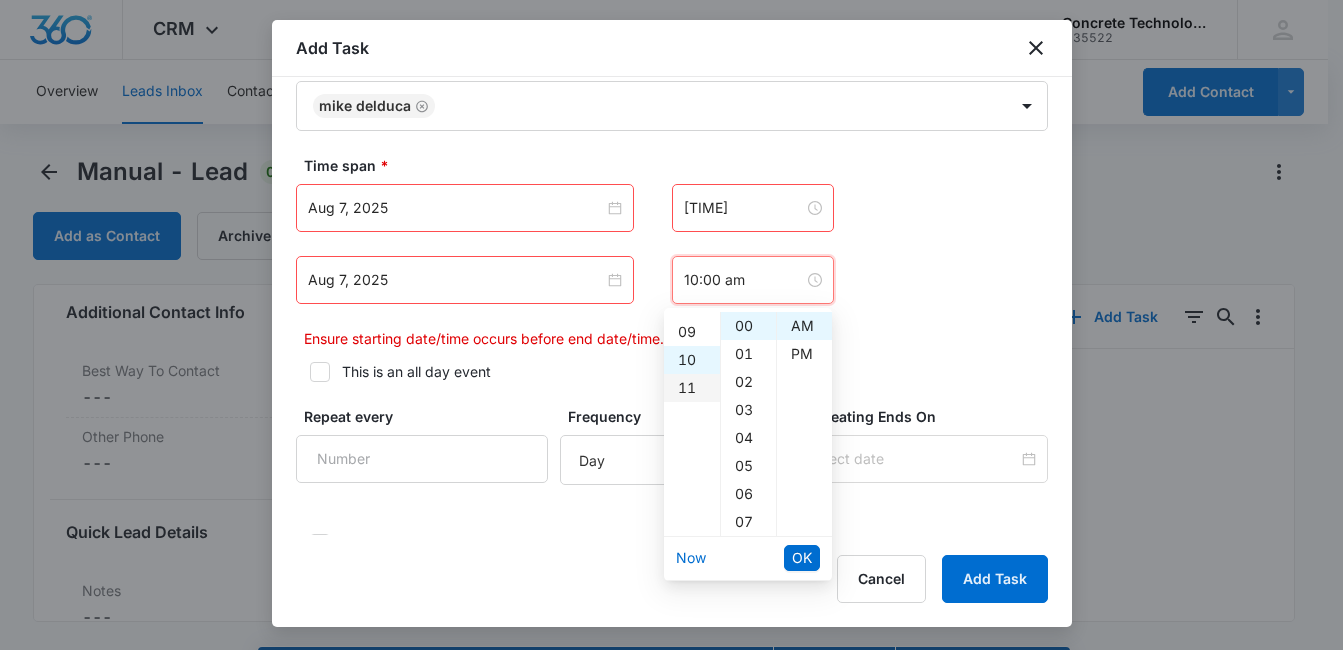 scroll, scrollTop: 280, scrollLeft: 0, axis: vertical 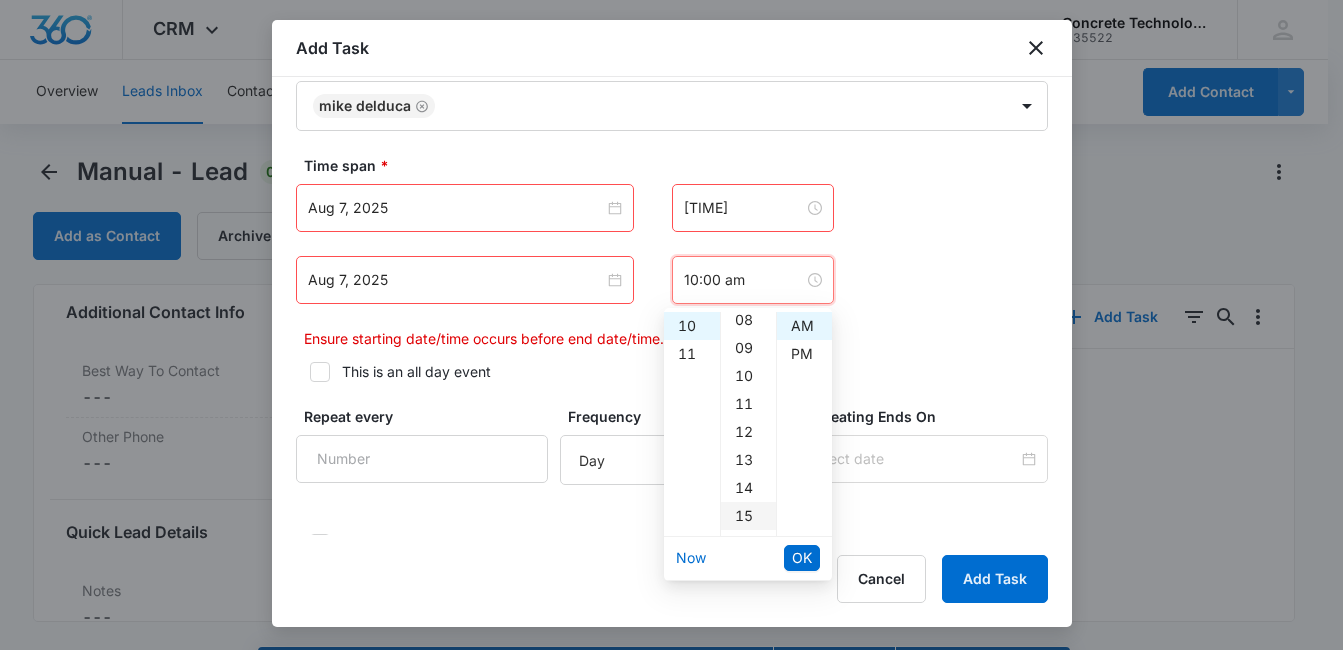 click on "15" at bounding box center (748, 516) 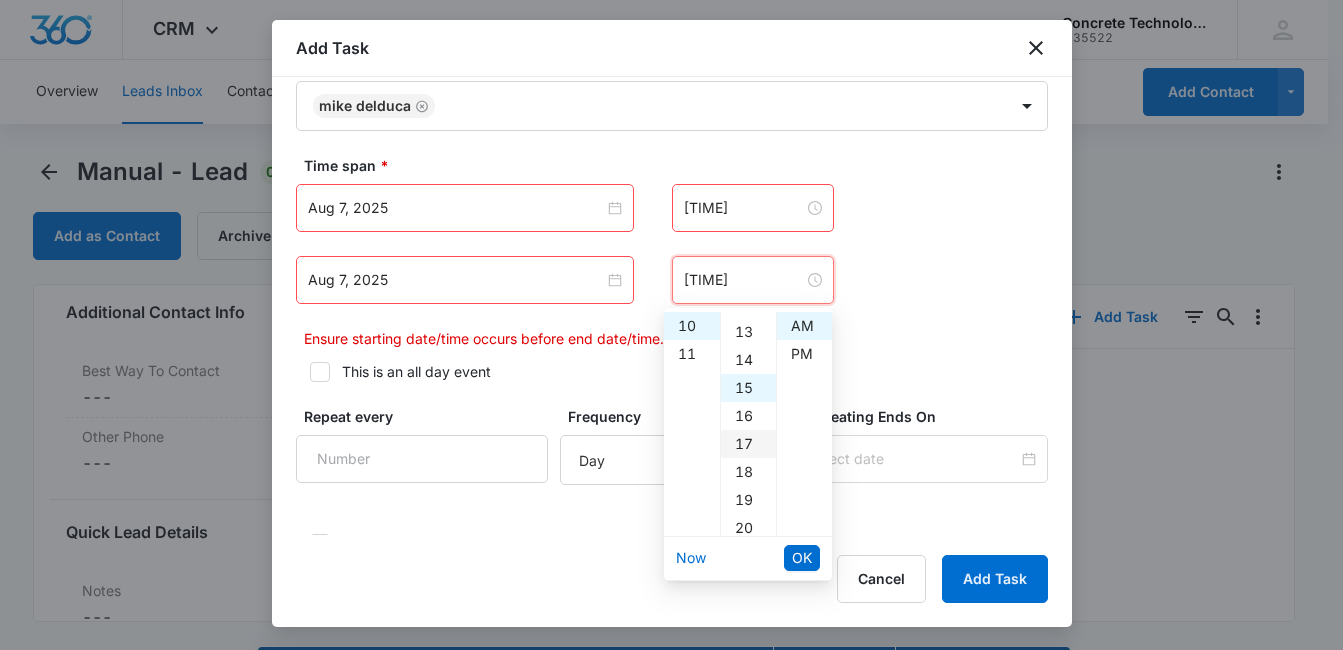 scroll, scrollTop: 420, scrollLeft: 0, axis: vertical 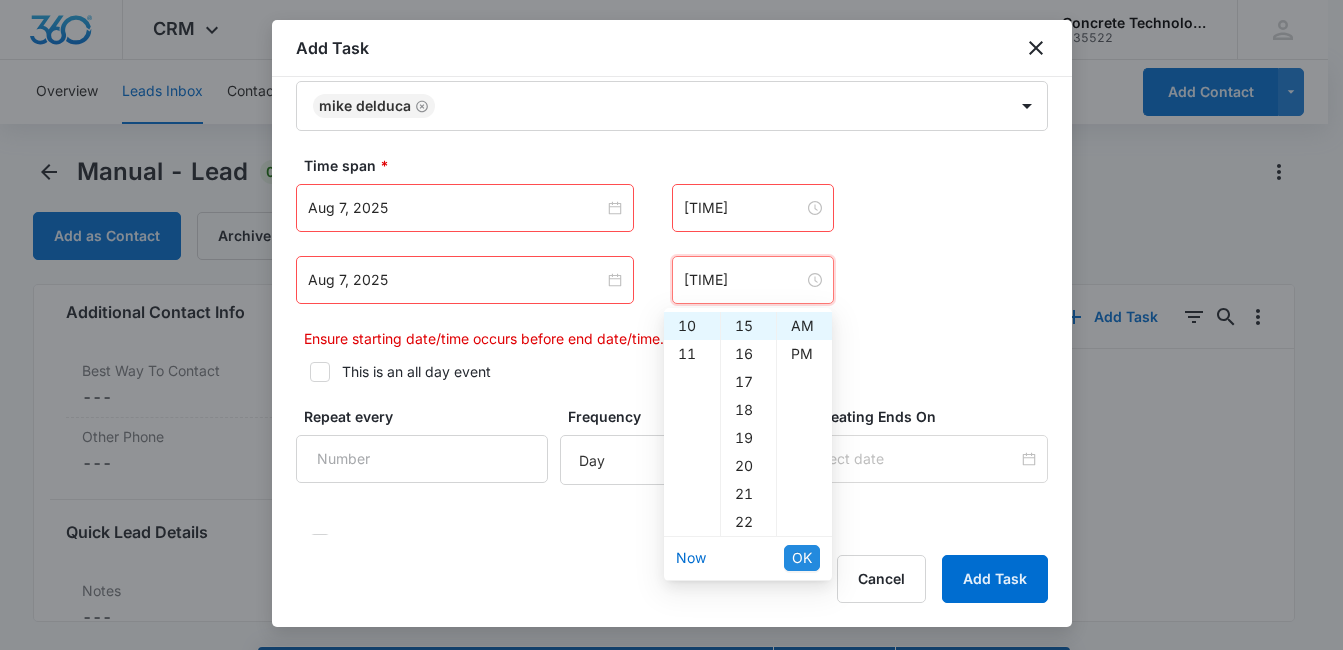 click on "OK" at bounding box center [802, 558] 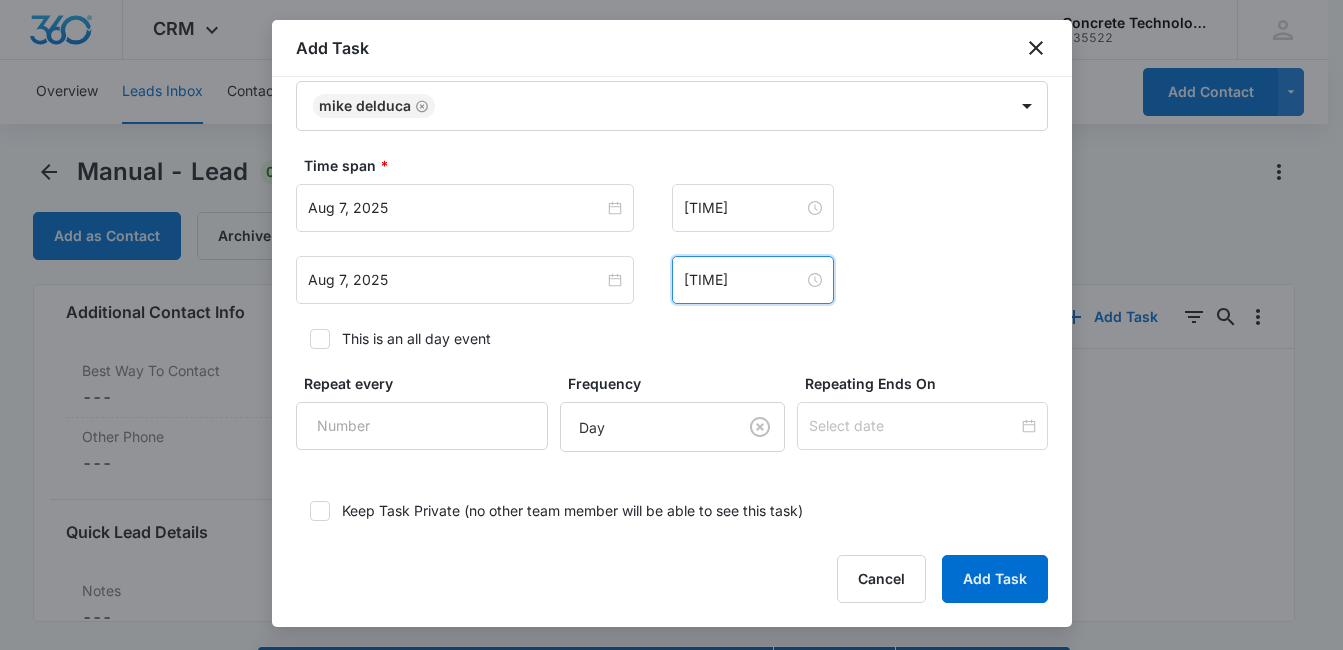 click 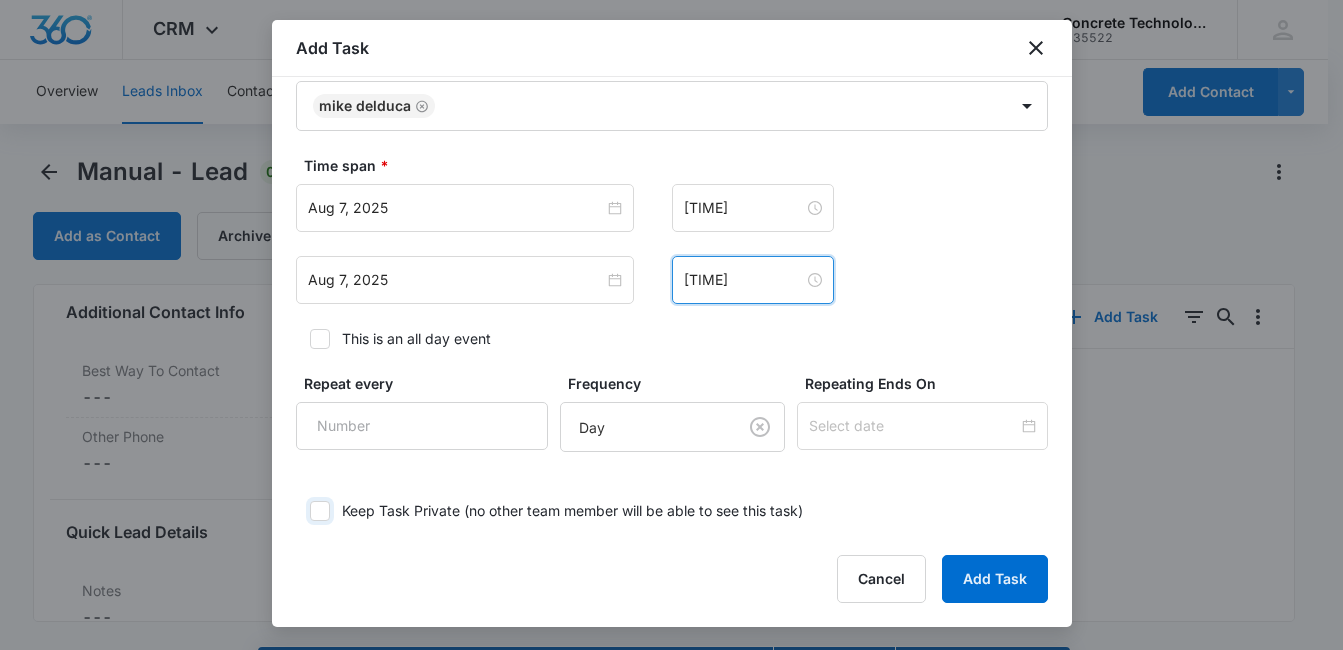 click on "Keep Task Private (no other team member will be able to see this task)" at bounding box center [303, 511] 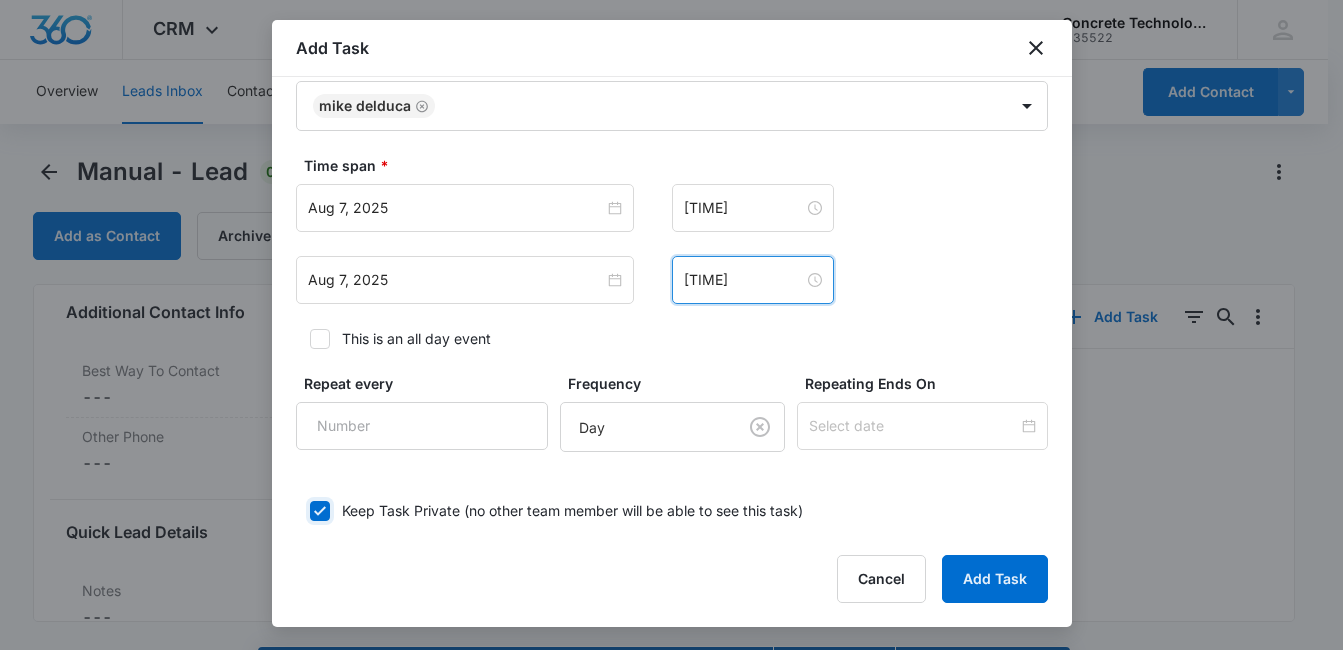 checkbox on "true" 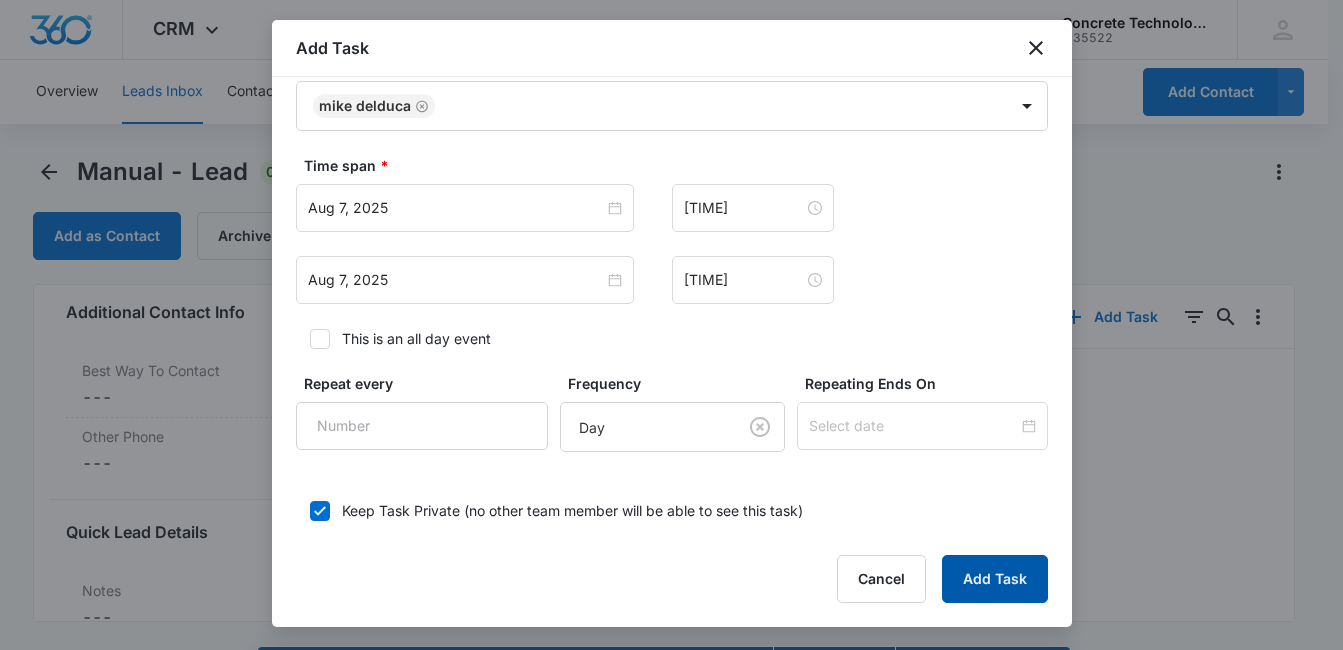 click on "Add Task" at bounding box center (995, 579) 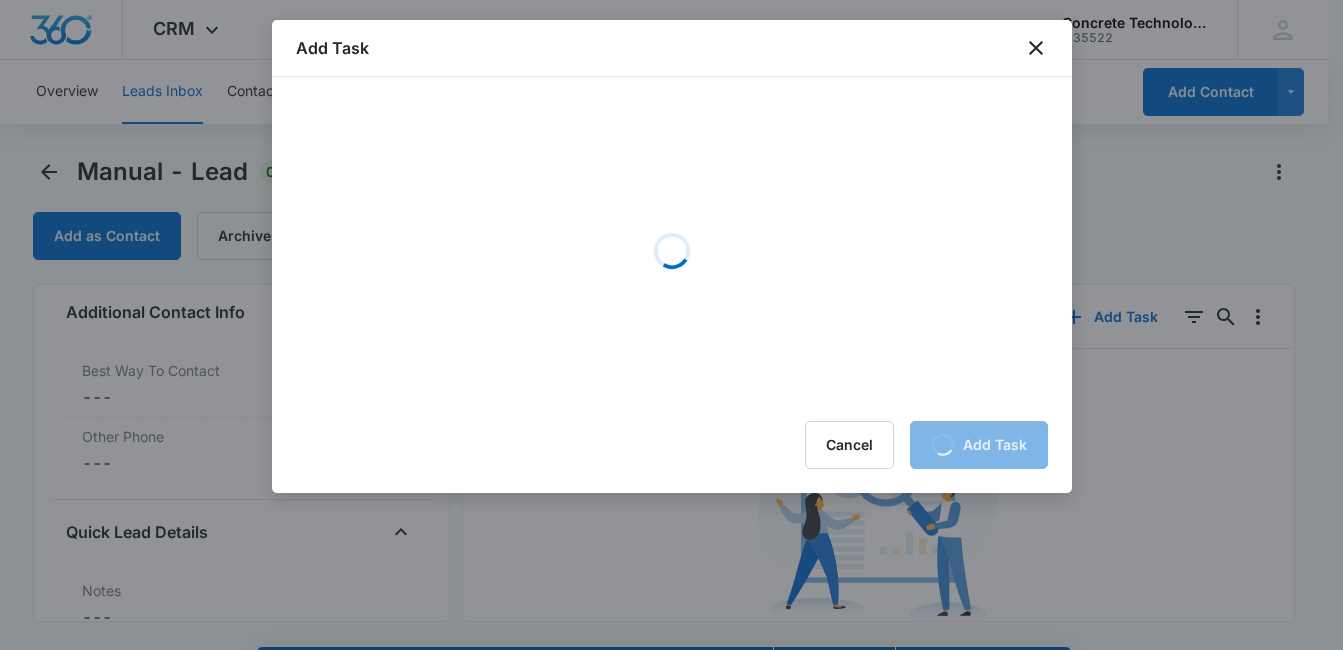 scroll, scrollTop: 0, scrollLeft: 0, axis: both 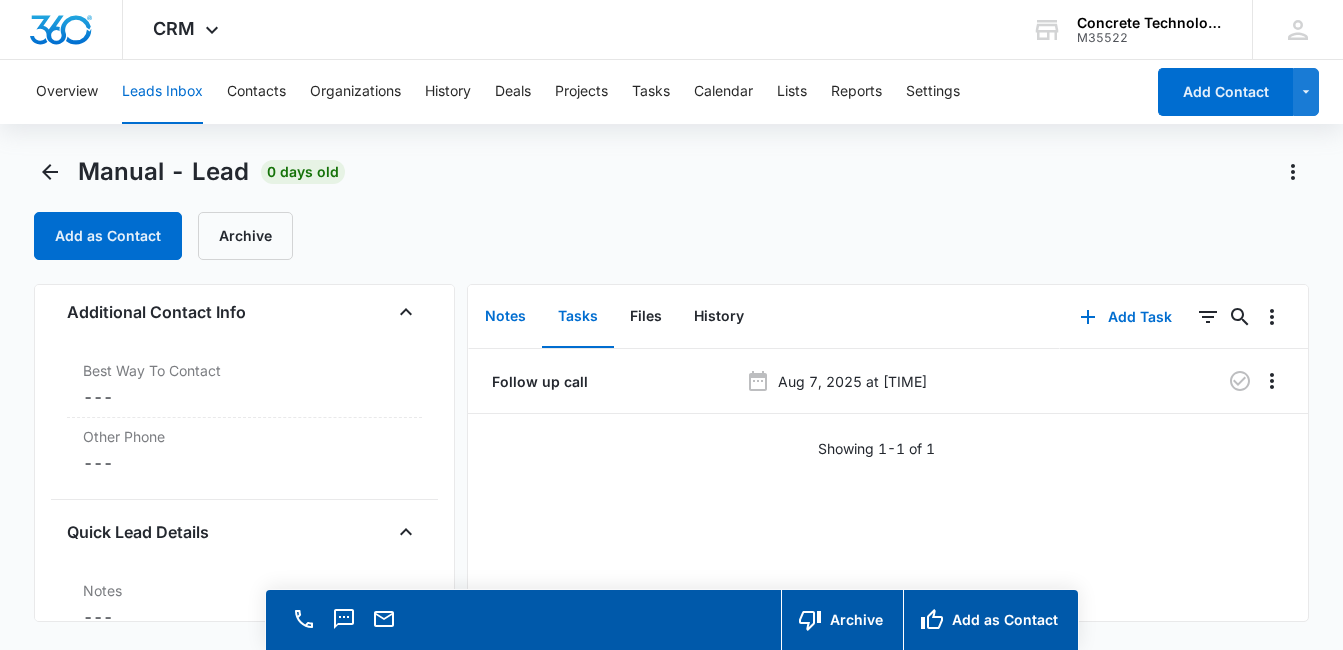click on "Notes" at bounding box center [505, 317] 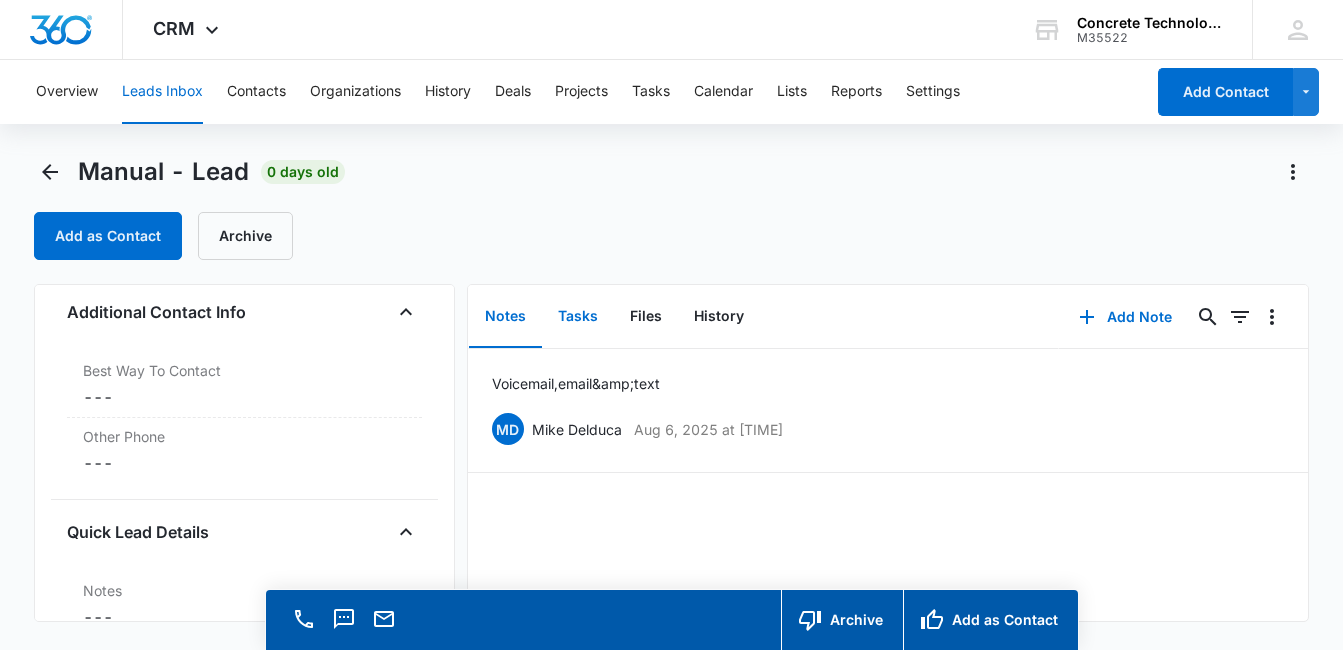 click on "Tasks" at bounding box center (578, 317) 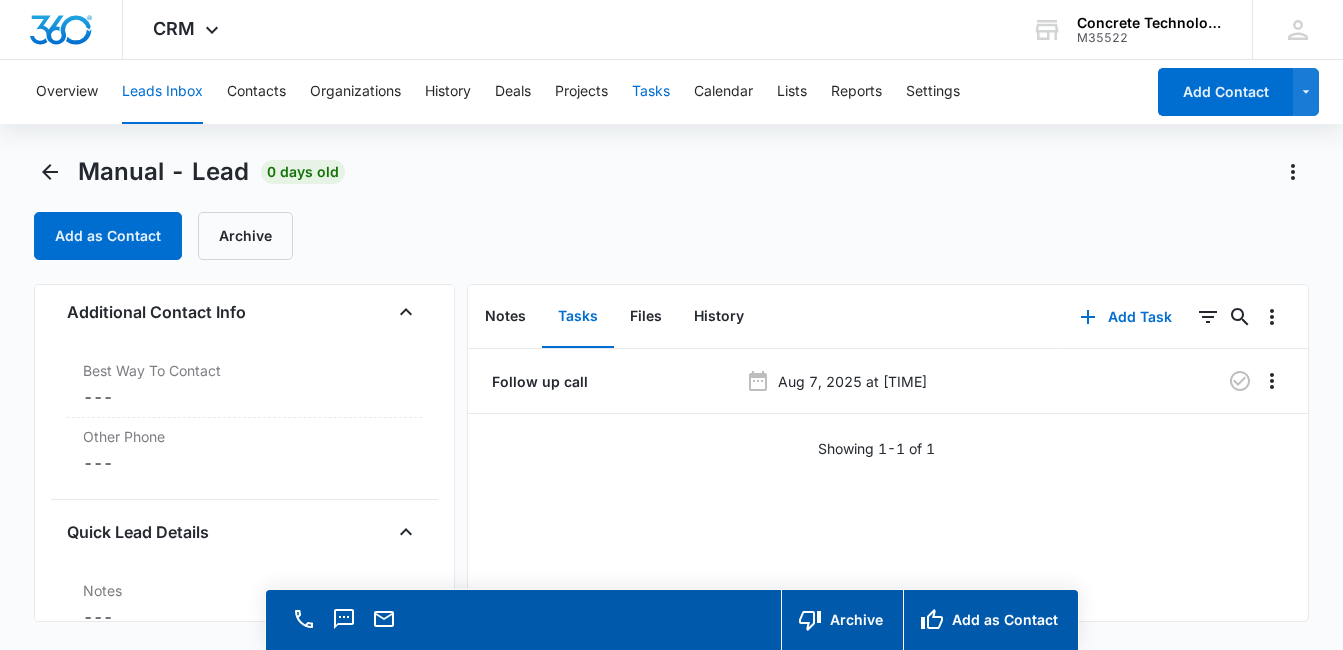 click on "Tasks" at bounding box center [651, 92] 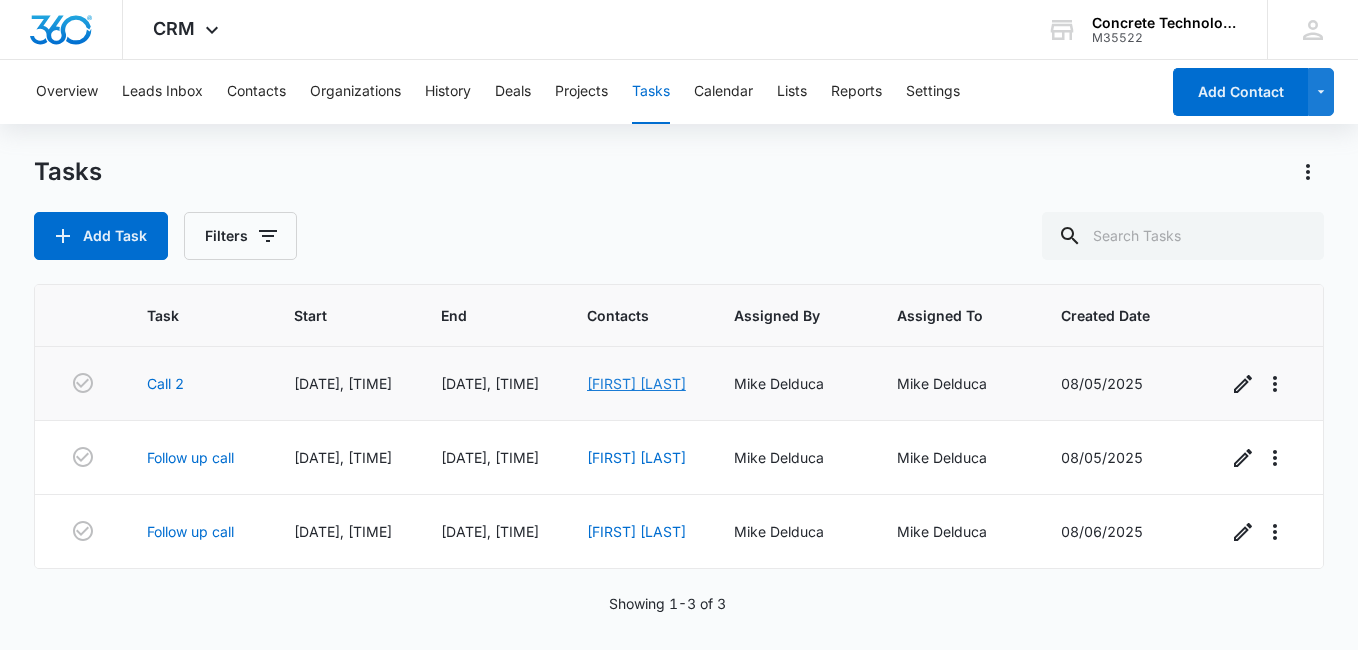 click on "[FIRST] [LAST]" at bounding box center (636, 383) 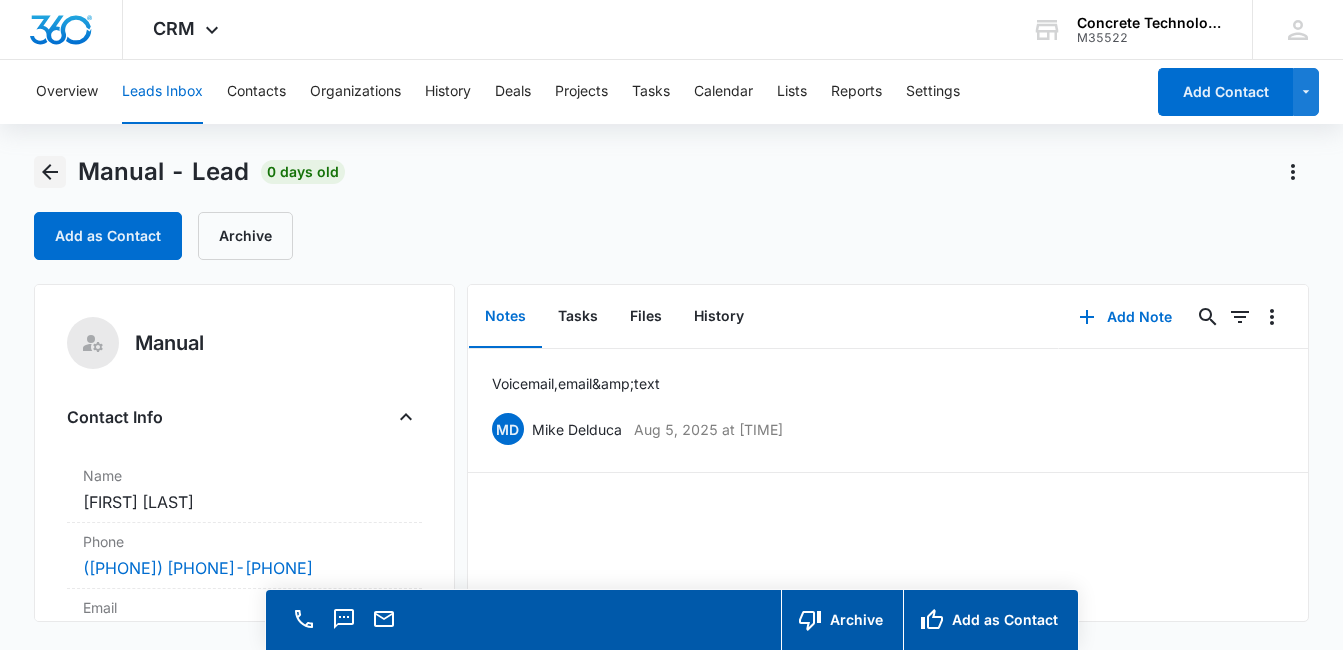 click 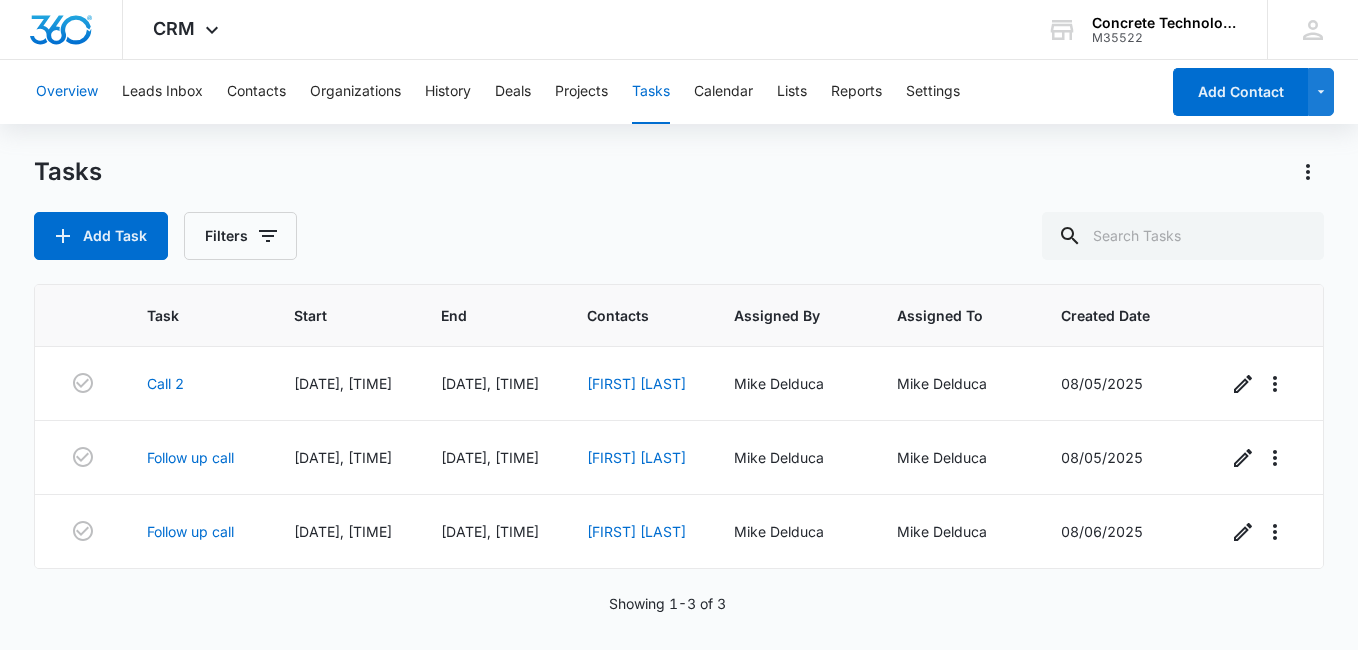 click on "Overview" at bounding box center [67, 92] 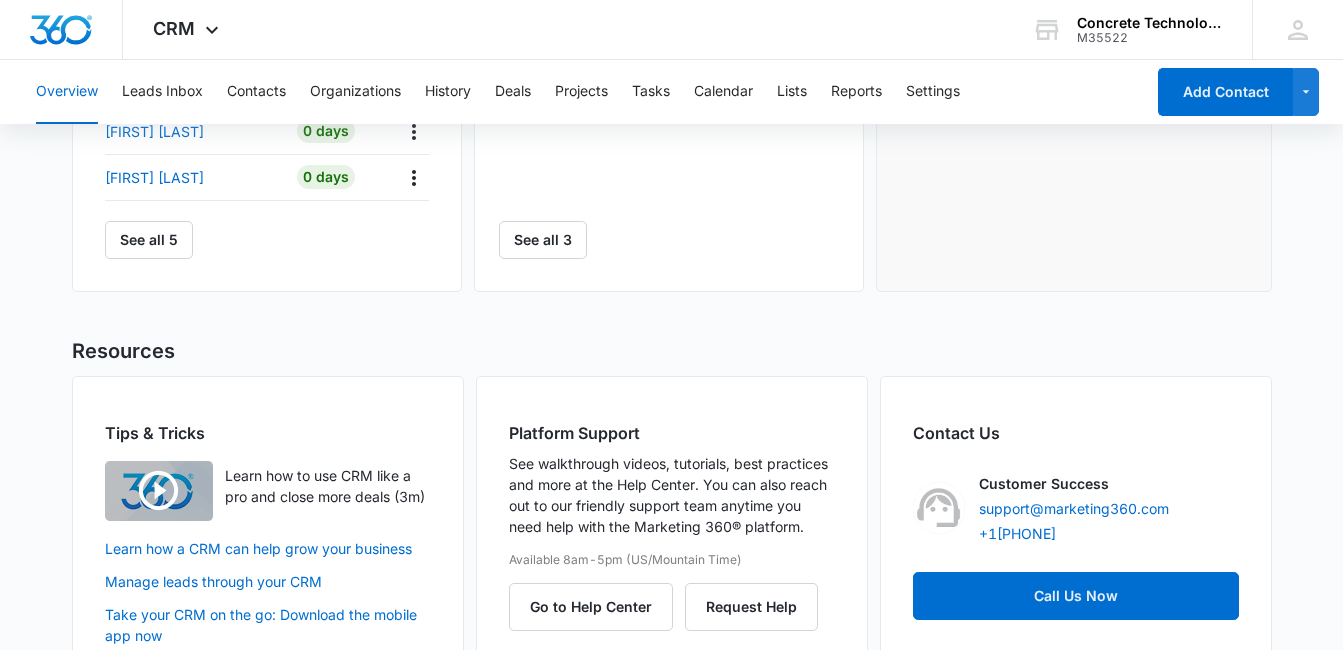 scroll, scrollTop: 936, scrollLeft: 0, axis: vertical 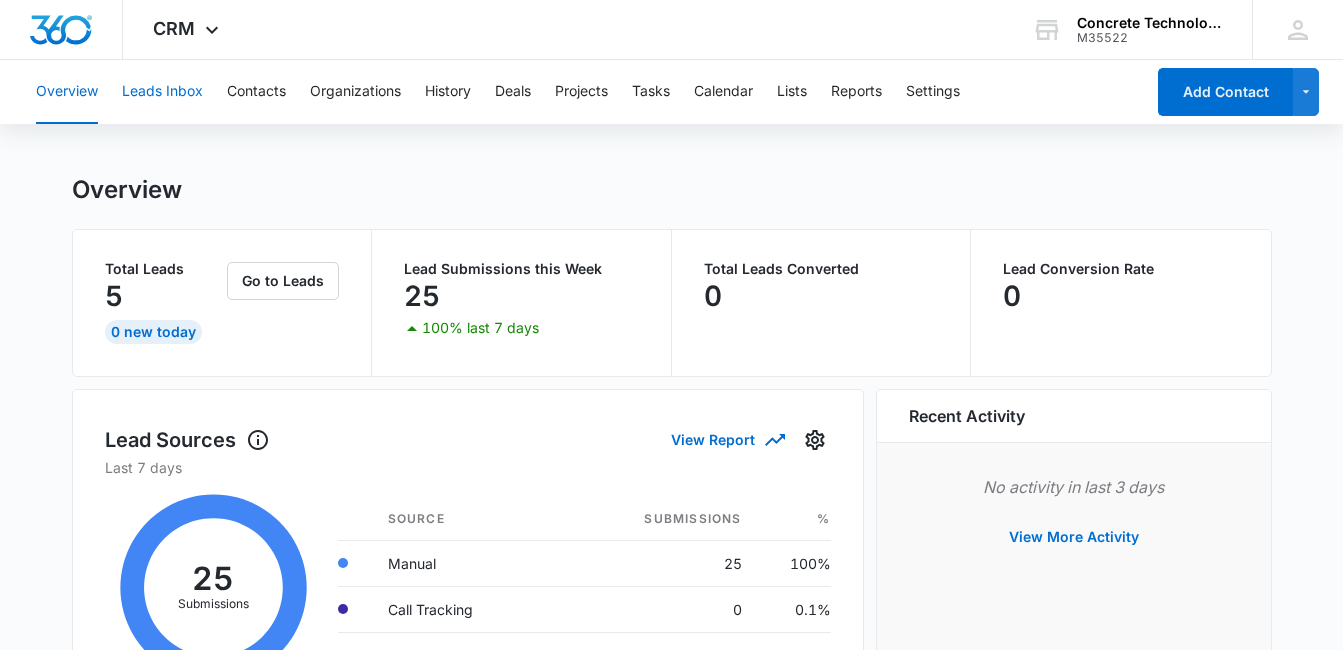 click on "Leads Inbox" at bounding box center [162, 92] 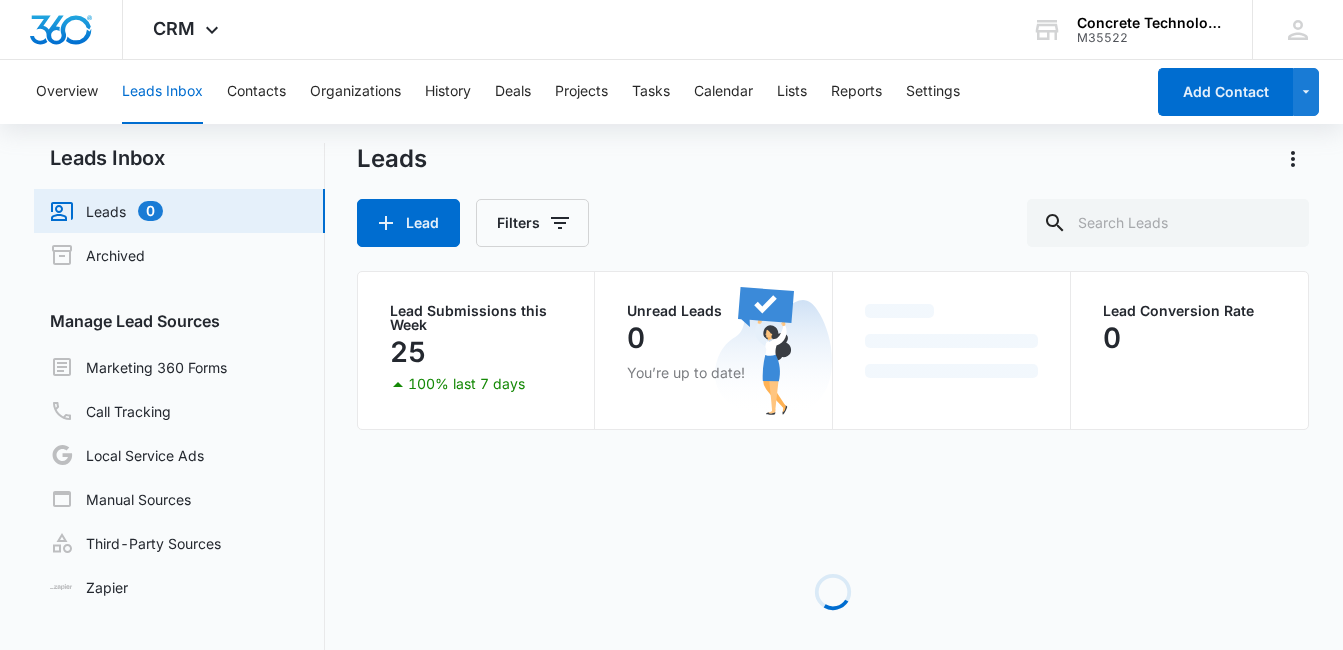 scroll, scrollTop: 0, scrollLeft: 0, axis: both 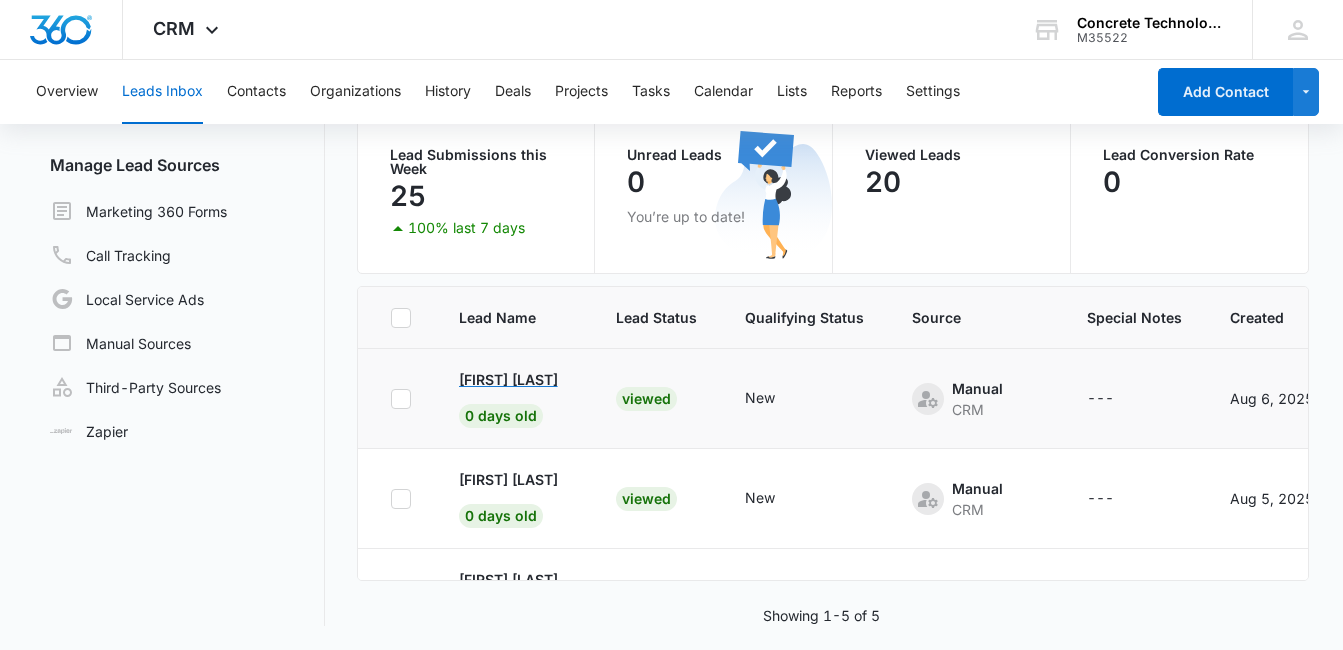 click on "[FIRST] [LAST]" at bounding box center [508, 379] 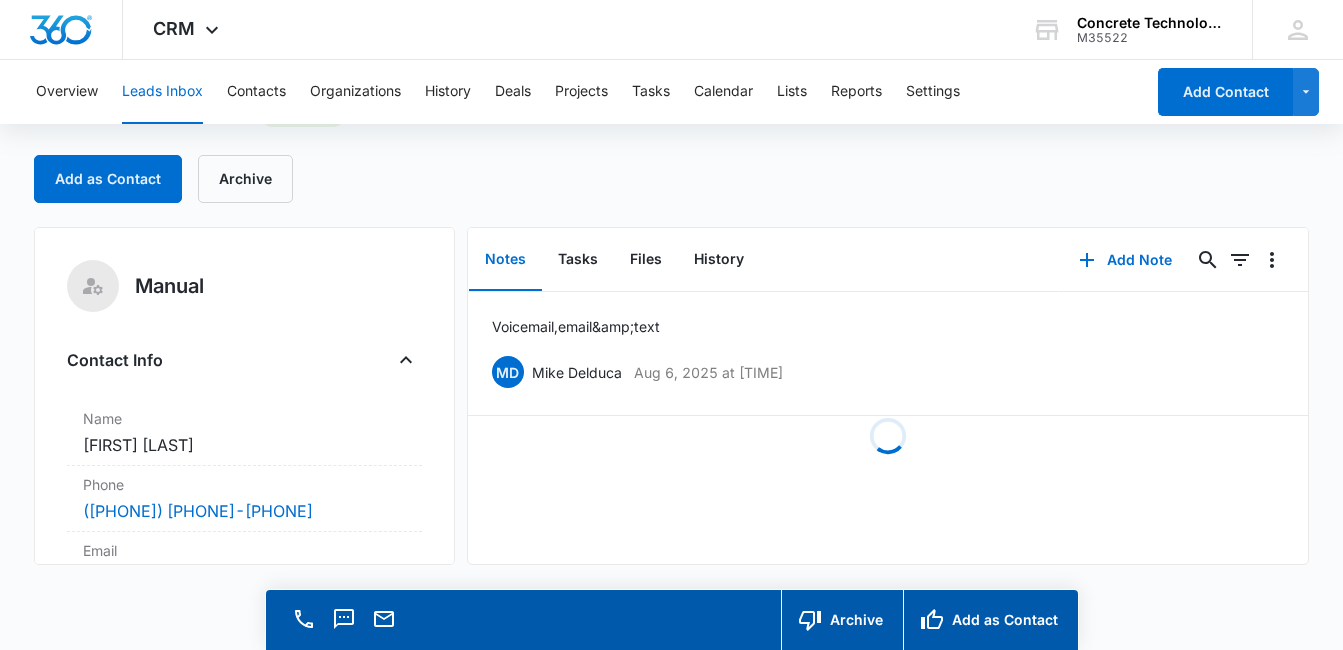 scroll, scrollTop: 0, scrollLeft: 0, axis: both 